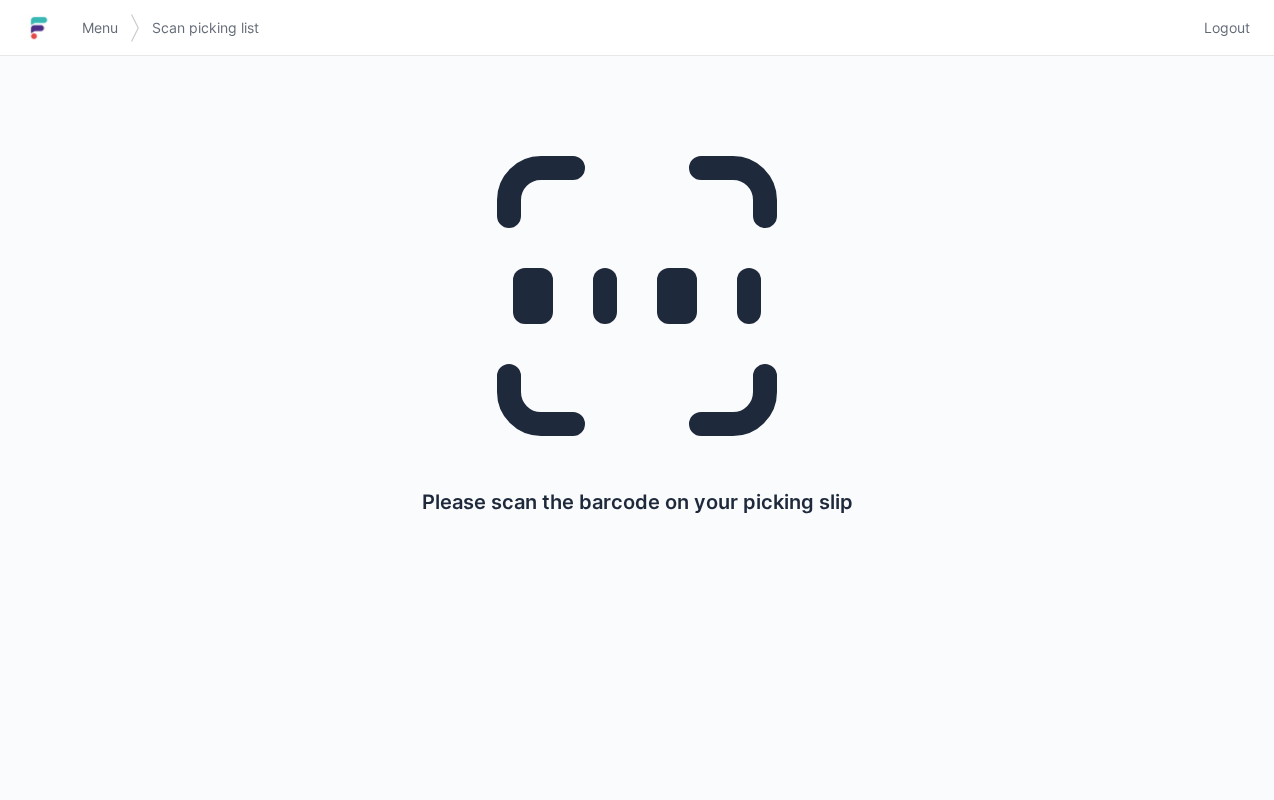 scroll, scrollTop: 0, scrollLeft: 0, axis: both 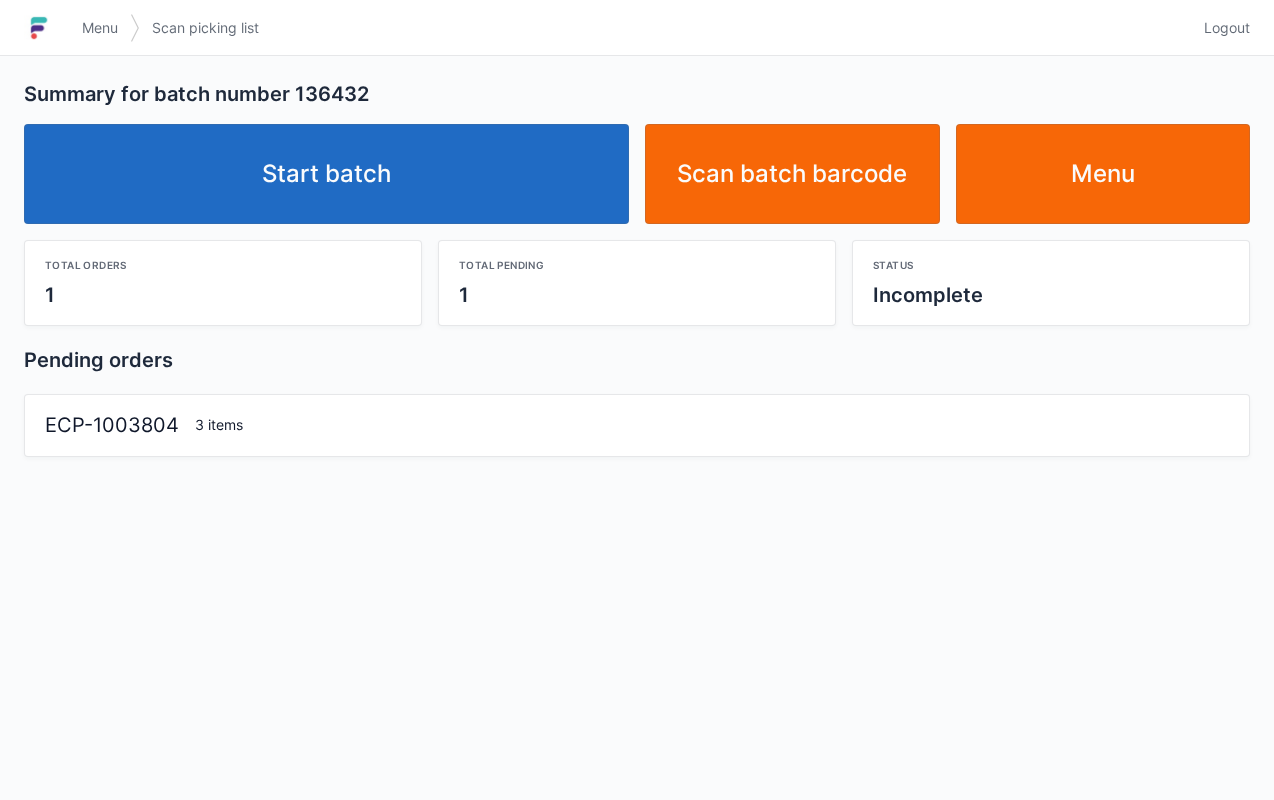 click on "Start batch" at bounding box center (326, 174) 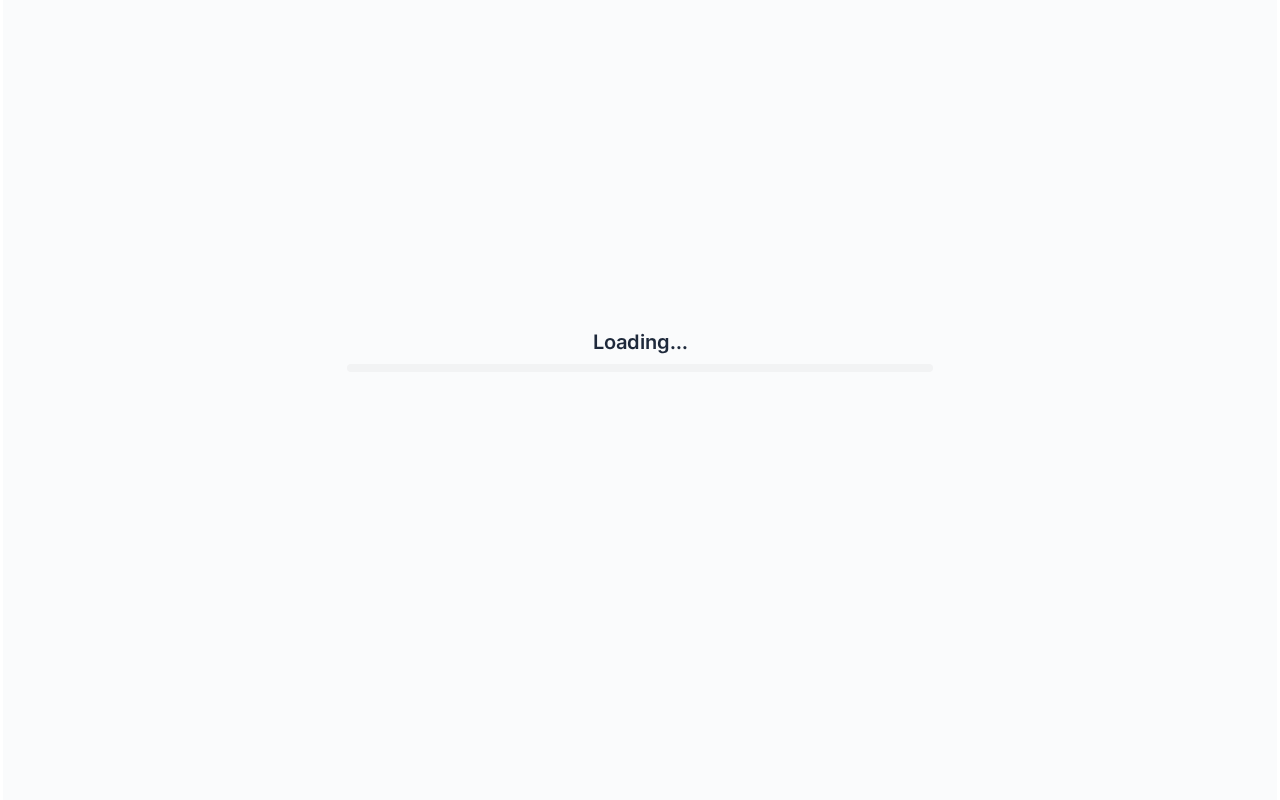 scroll, scrollTop: 0, scrollLeft: 0, axis: both 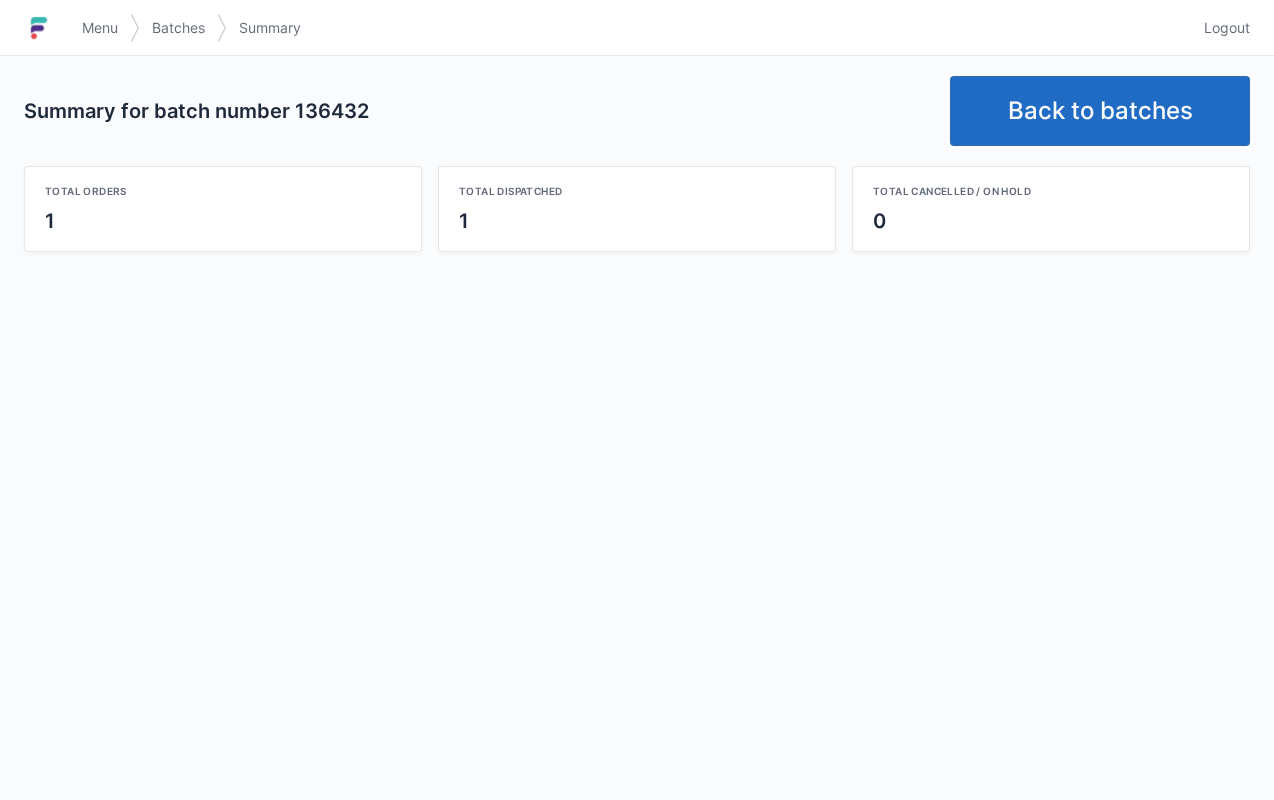click on "Back to batches" at bounding box center [1100, 111] 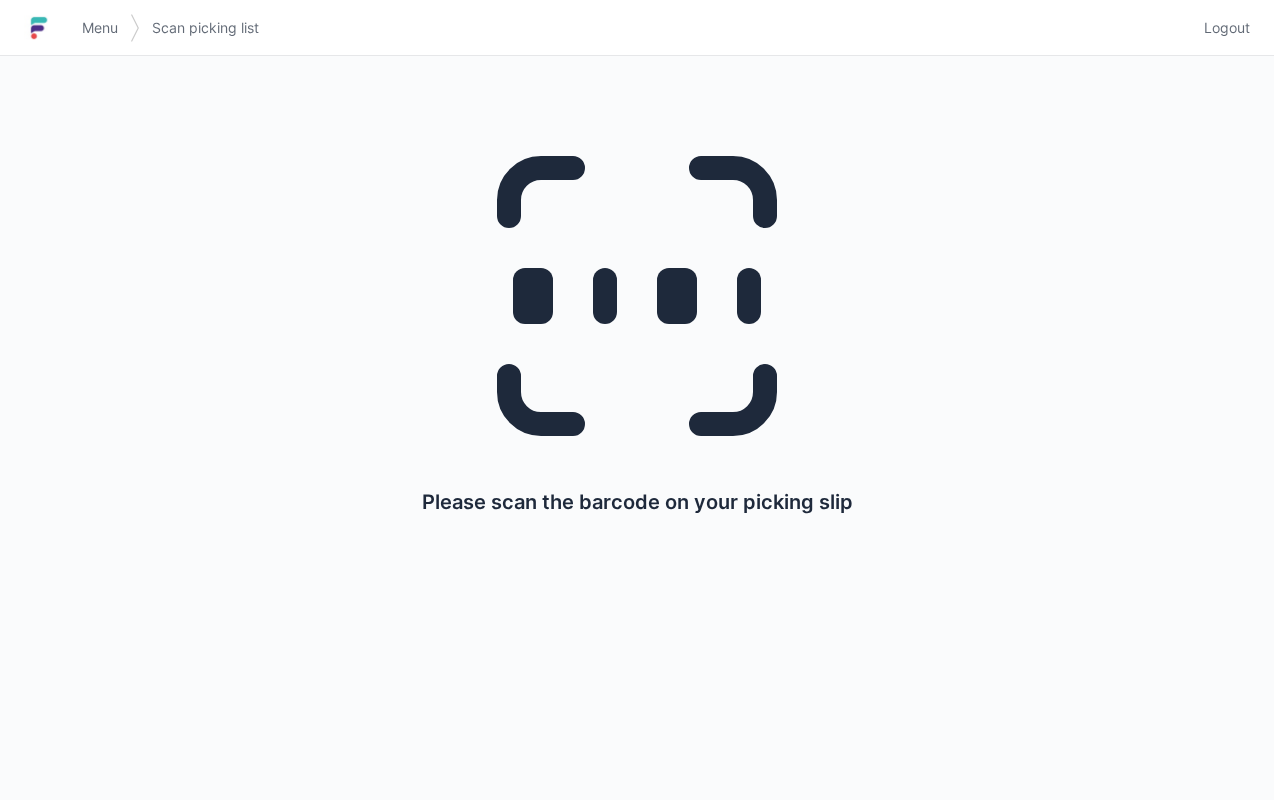 scroll, scrollTop: 0, scrollLeft: 0, axis: both 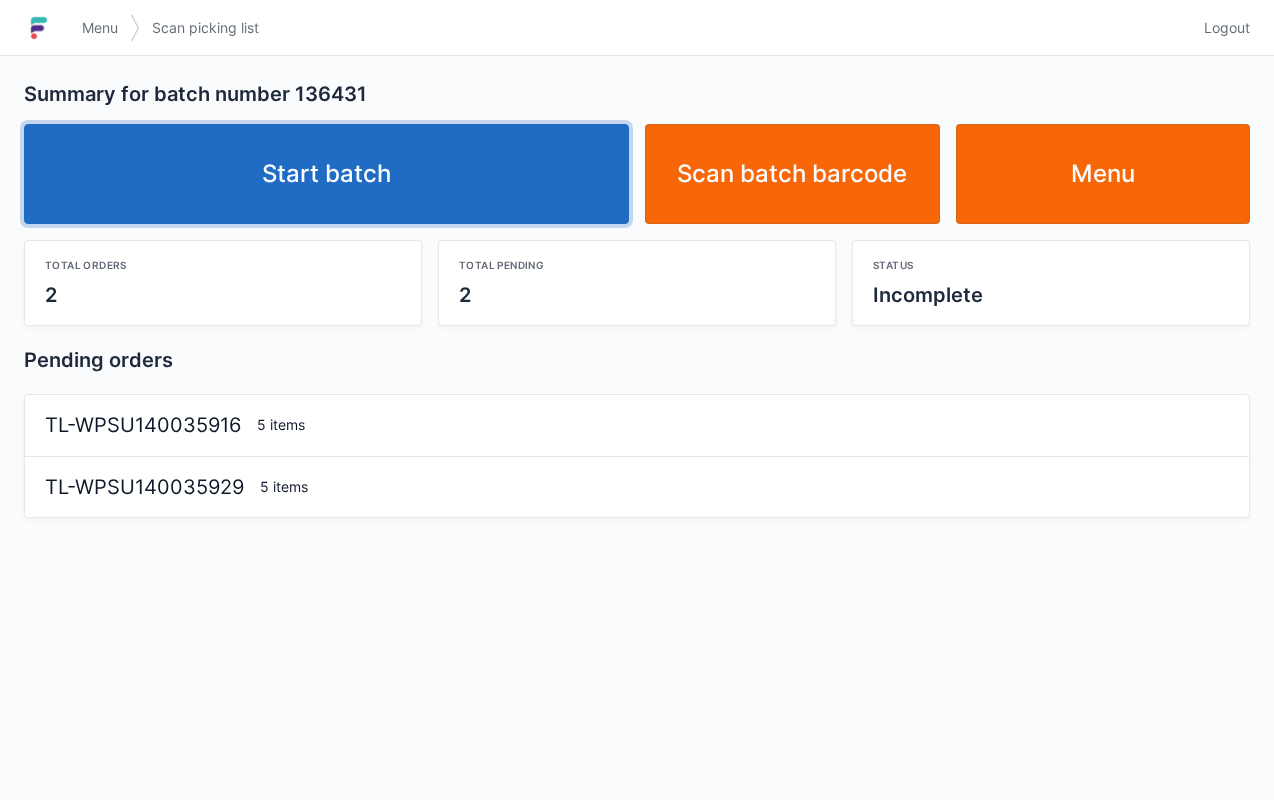 click on "Start batch" at bounding box center [326, 174] 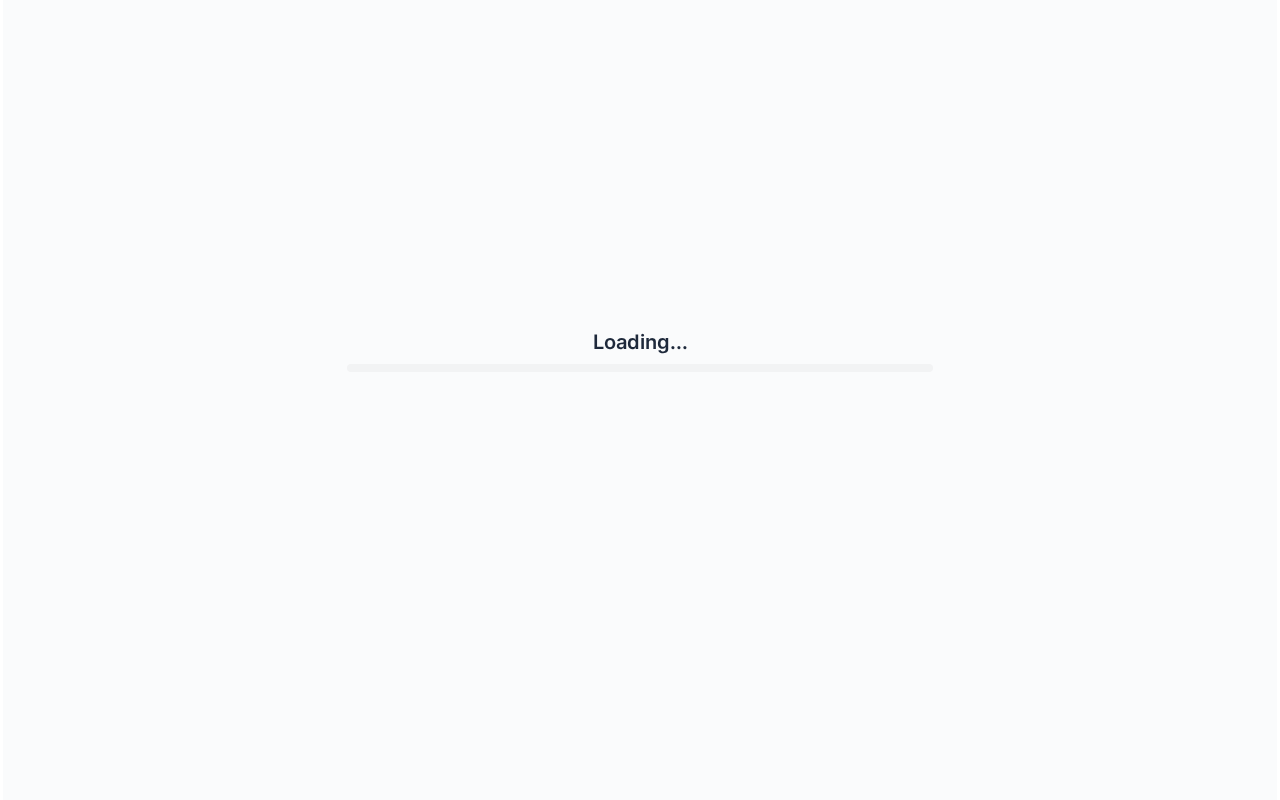 scroll, scrollTop: 0, scrollLeft: 0, axis: both 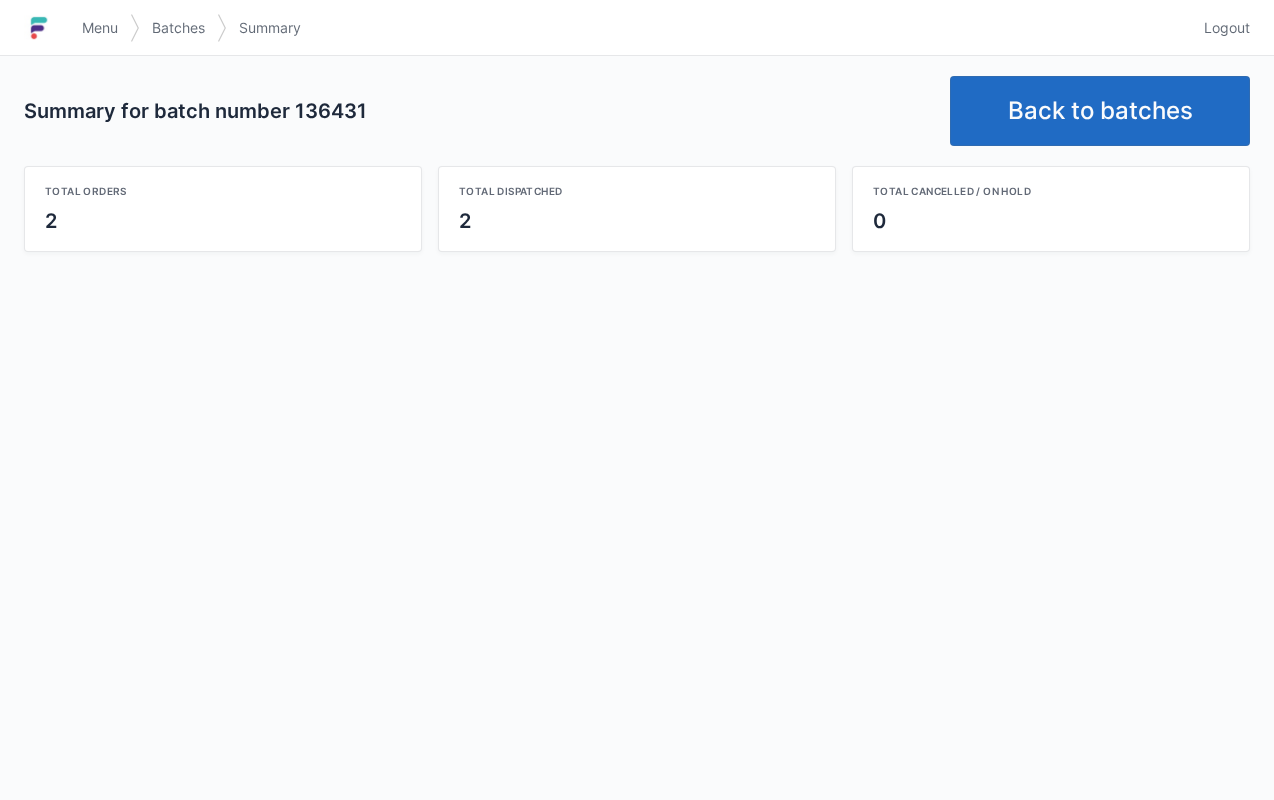 click on "Back to batches" at bounding box center [1100, 111] 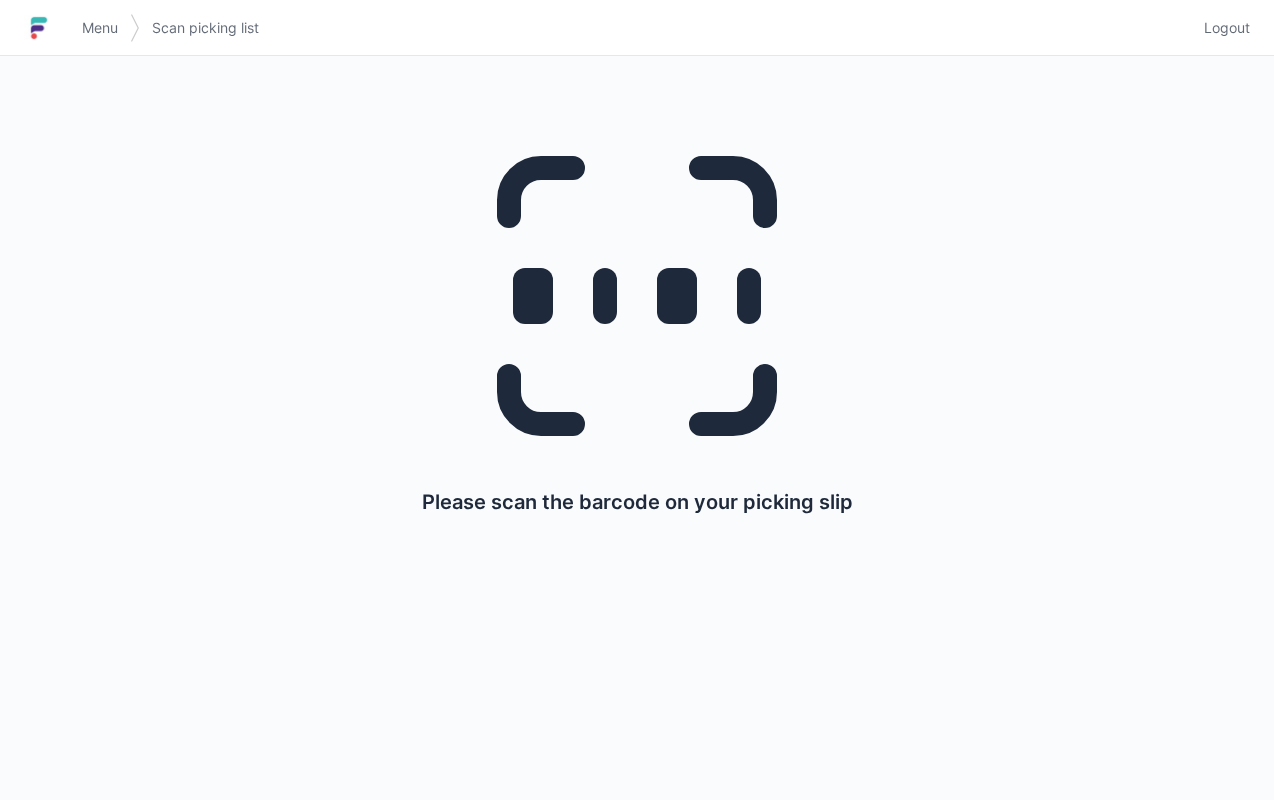 scroll, scrollTop: 0, scrollLeft: 0, axis: both 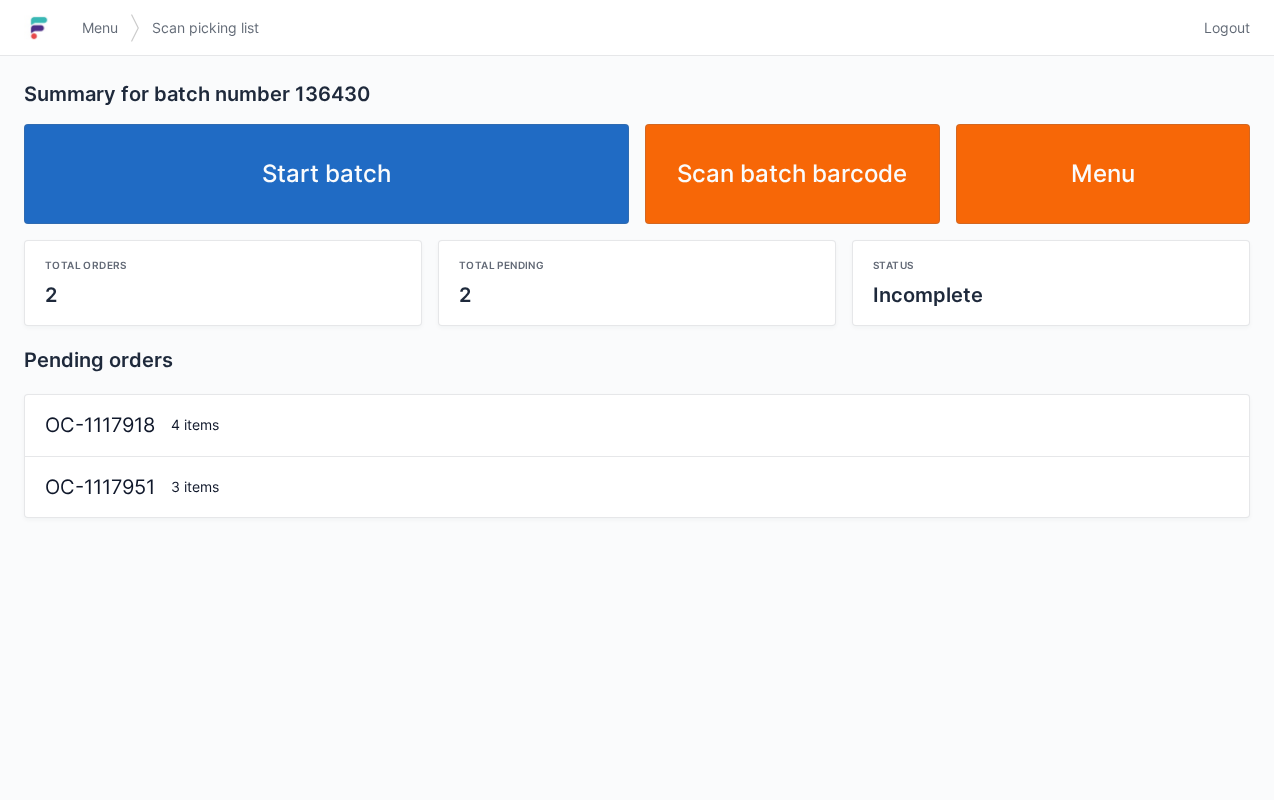 click on "Start batch" at bounding box center [326, 174] 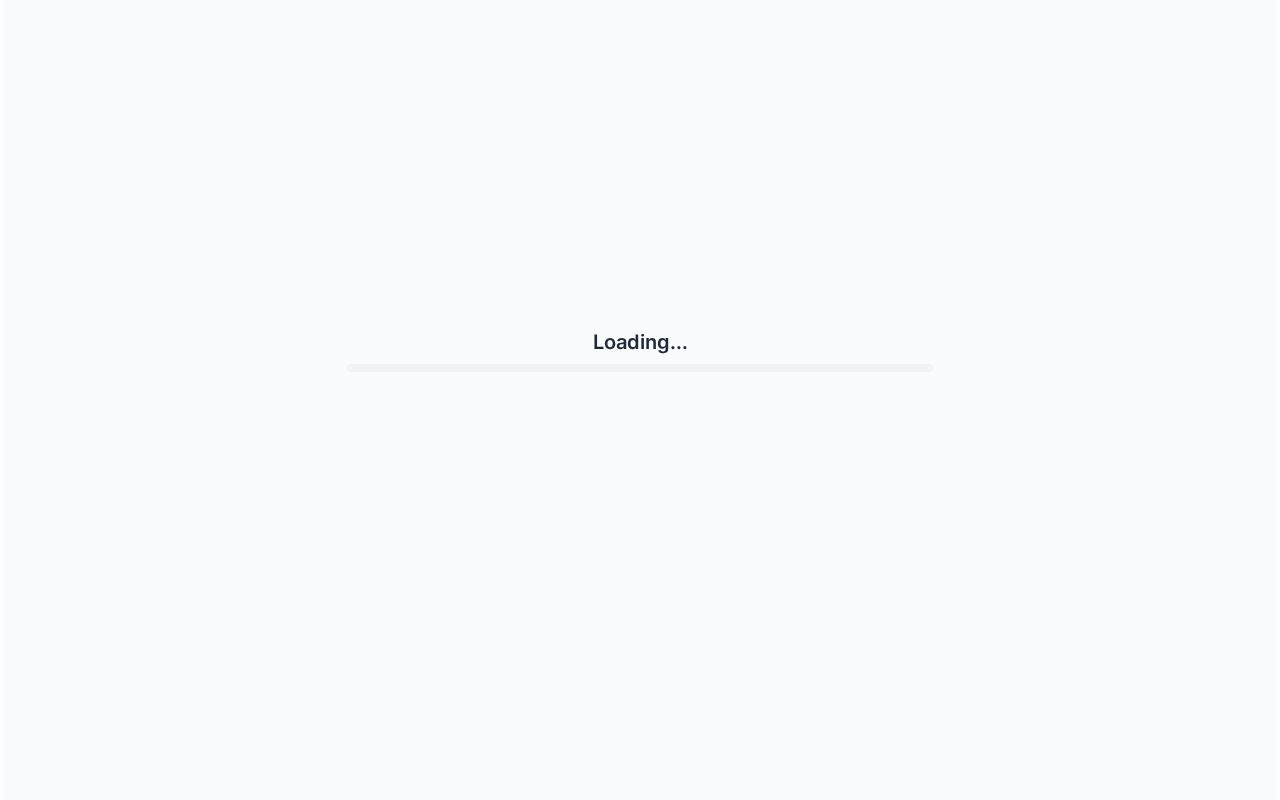 scroll, scrollTop: 0, scrollLeft: 0, axis: both 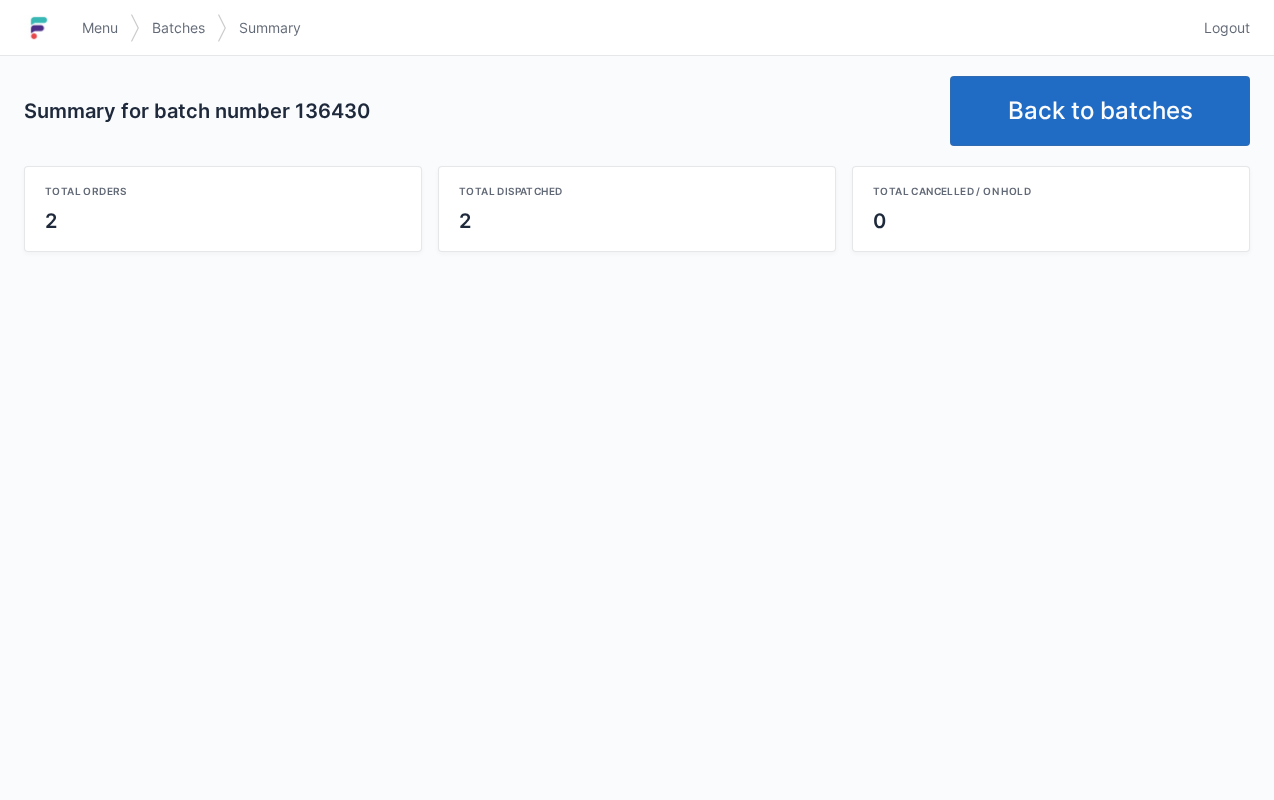 click on "Back to batches" at bounding box center (1100, 111) 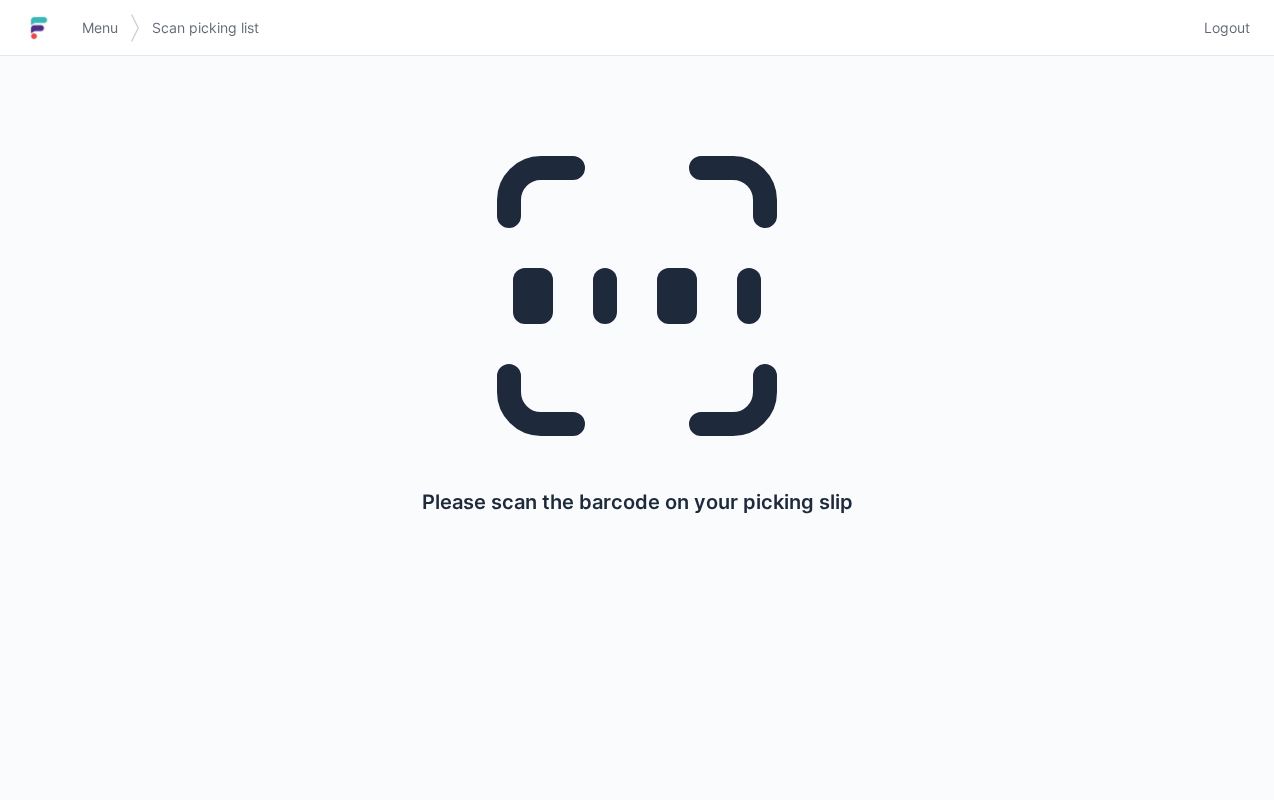 scroll, scrollTop: 0, scrollLeft: 0, axis: both 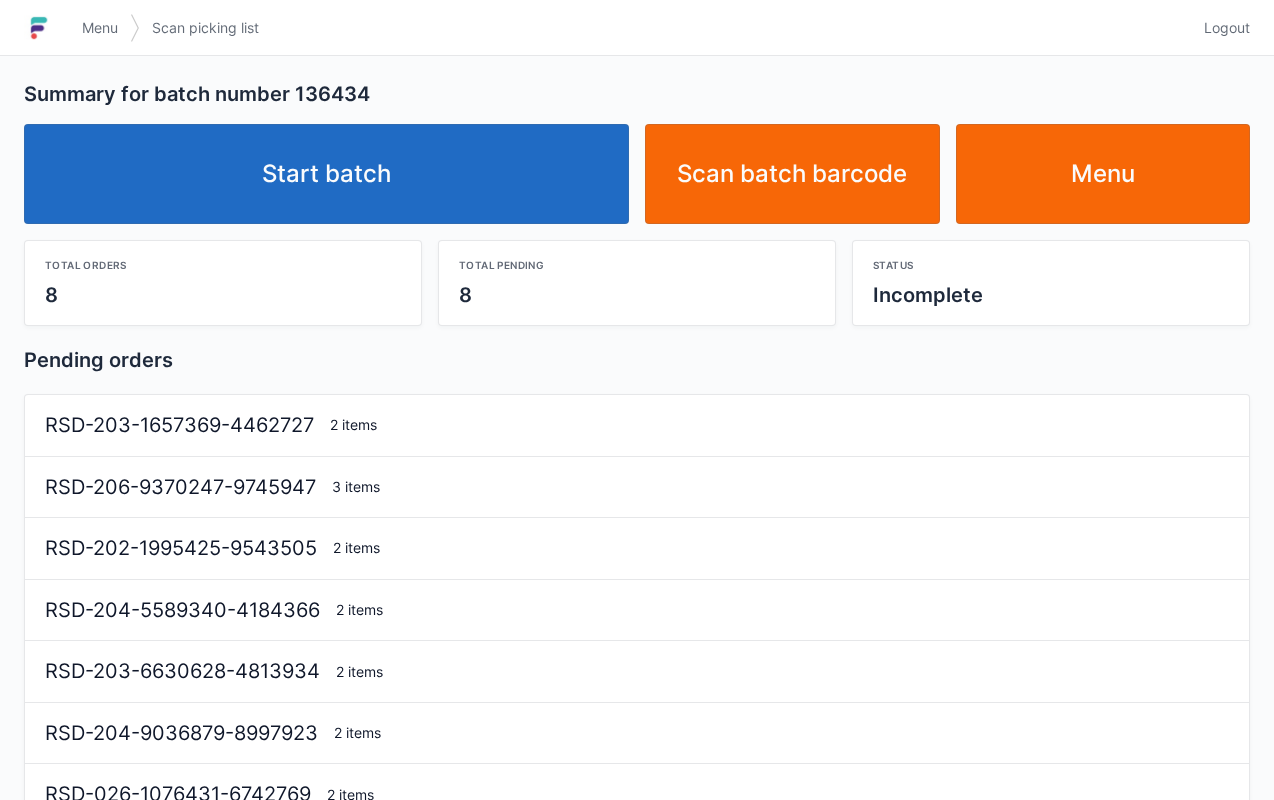 click on "Start batch" at bounding box center (326, 174) 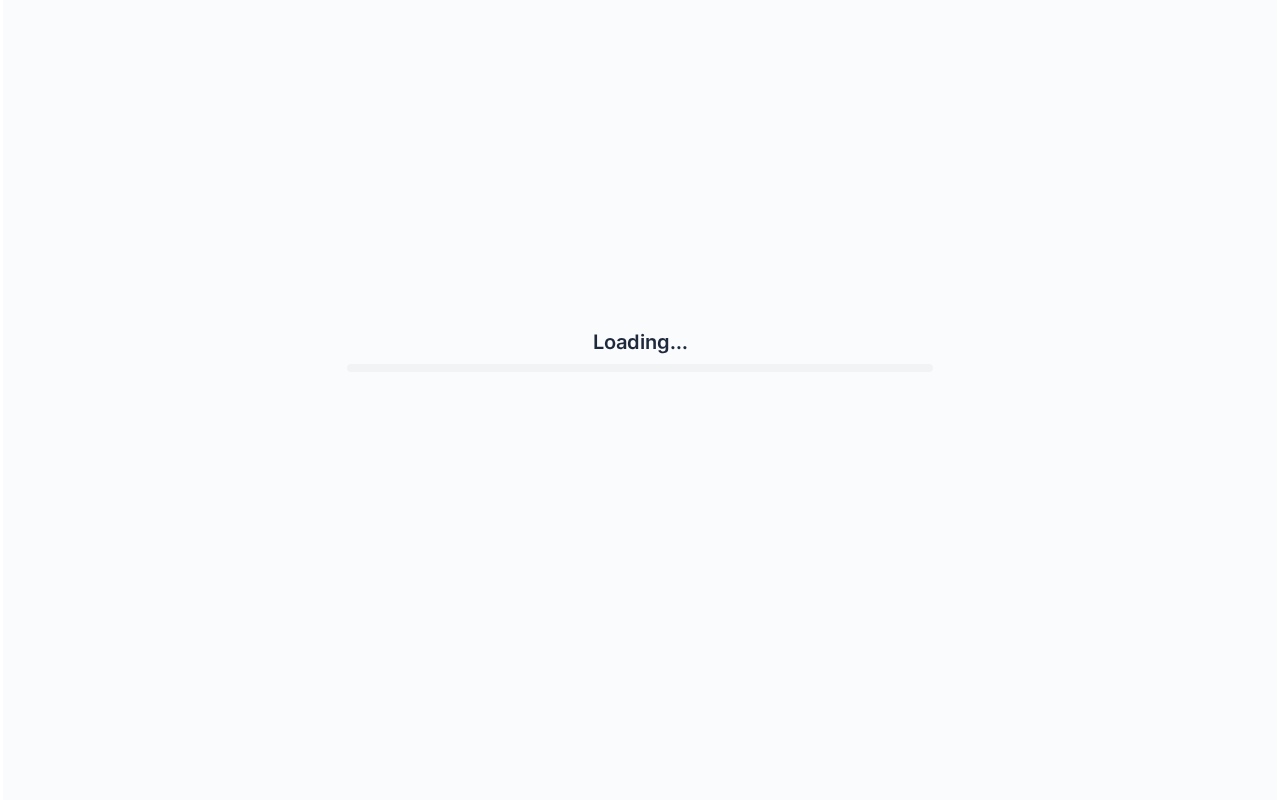 scroll, scrollTop: 0, scrollLeft: 0, axis: both 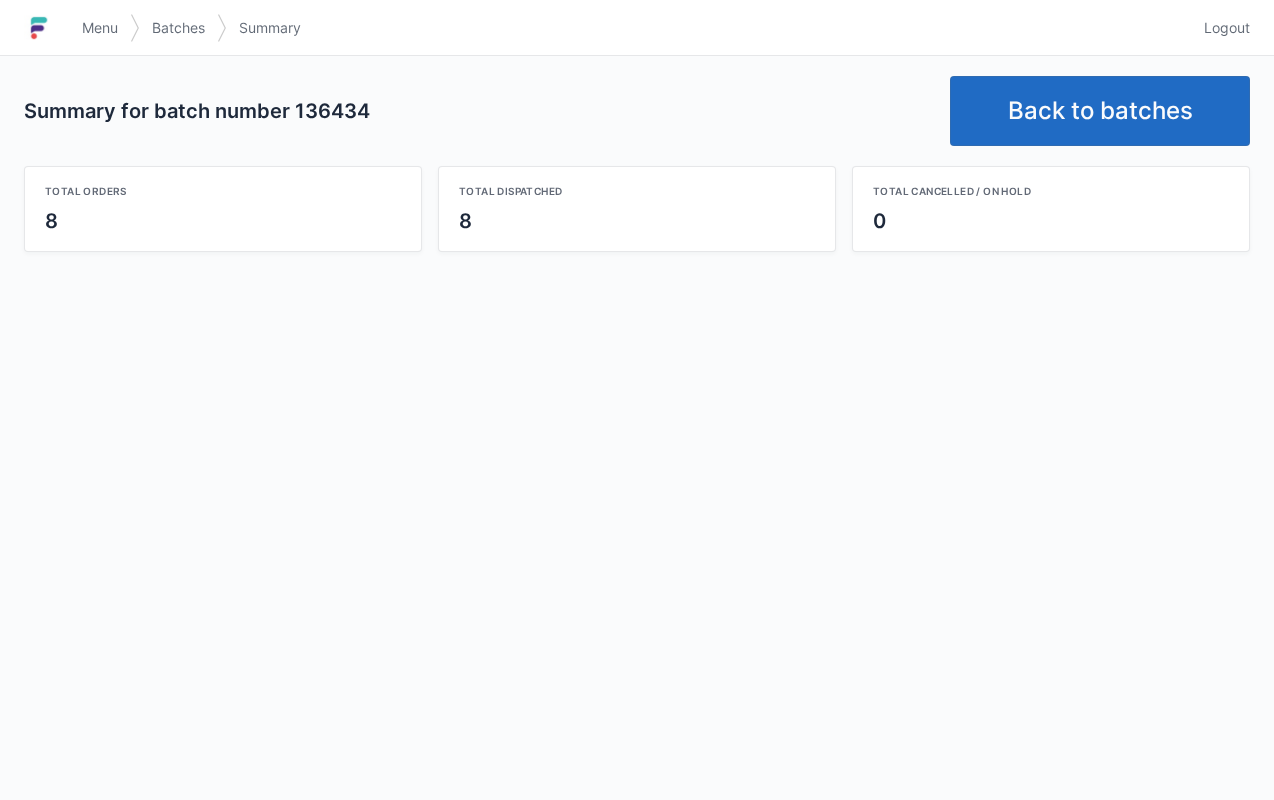 click on "Back to batches" at bounding box center [1100, 111] 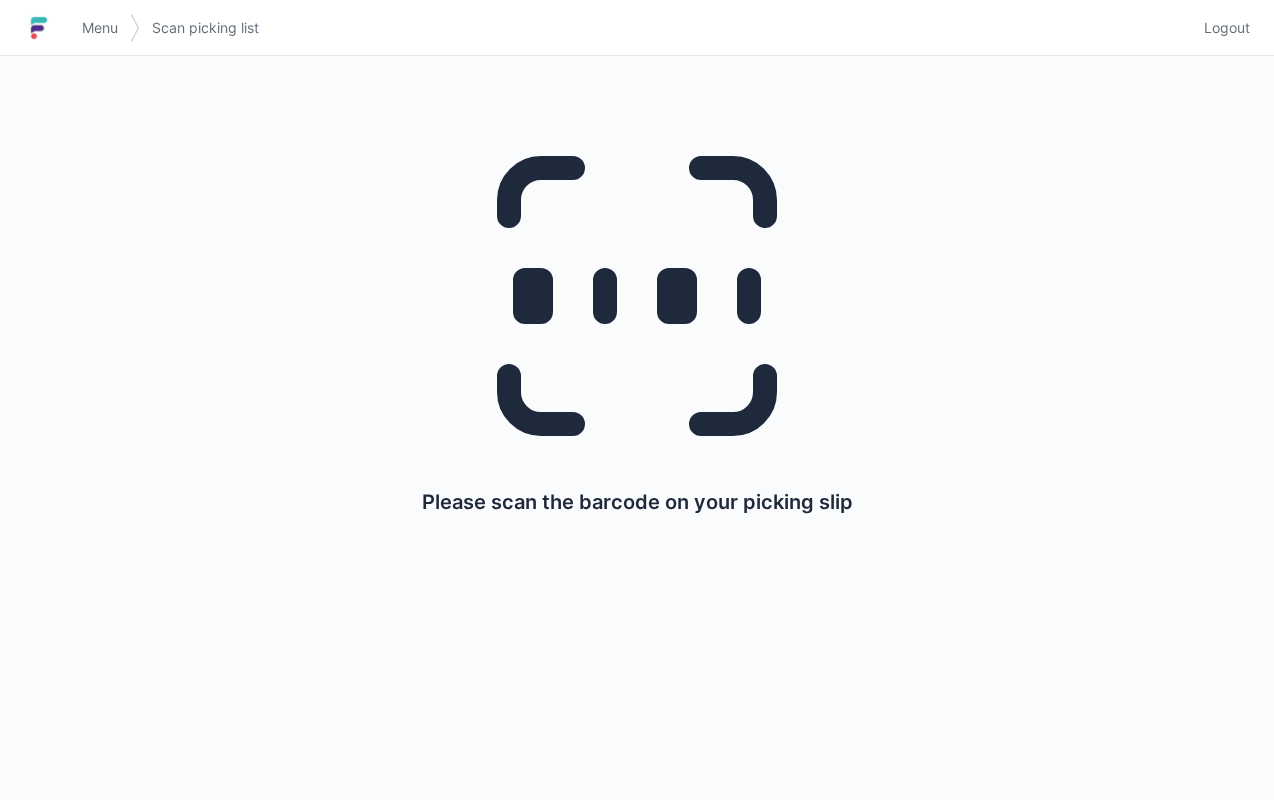 scroll, scrollTop: 0, scrollLeft: 0, axis: both 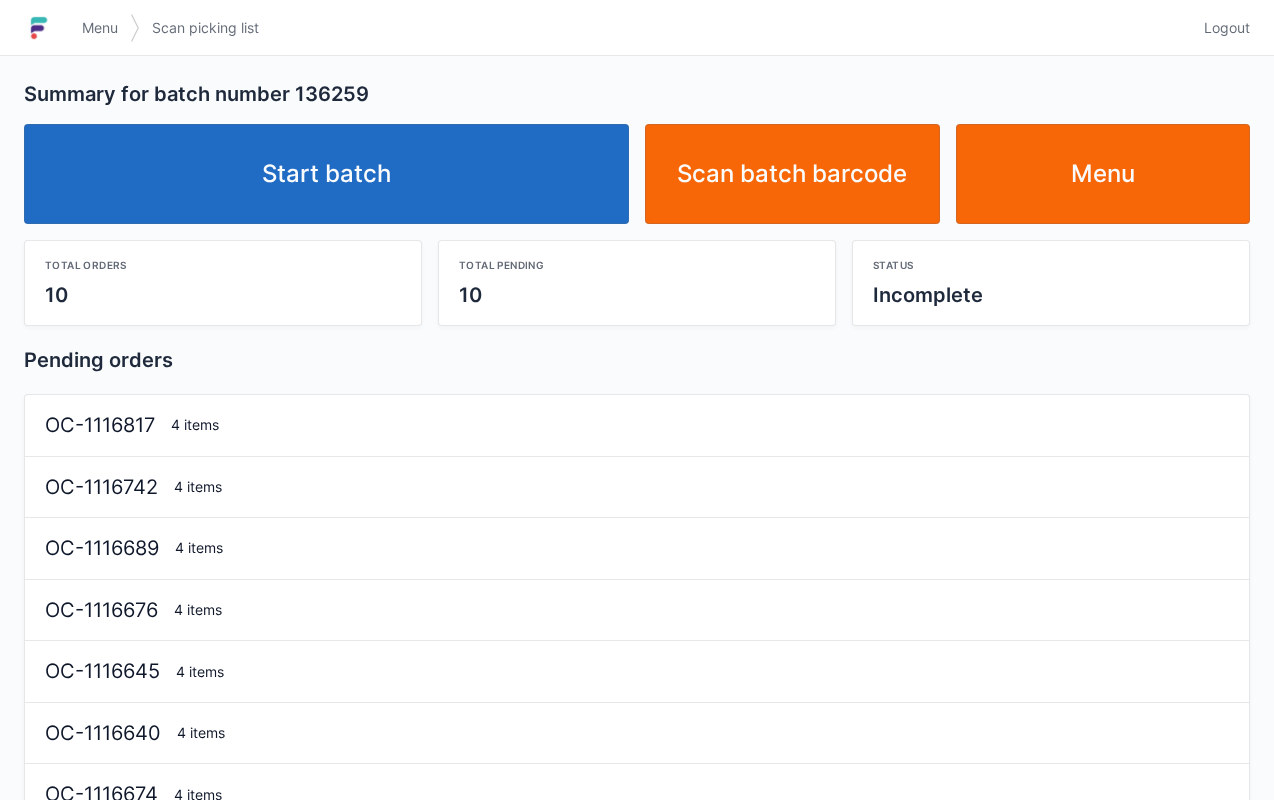 click on "Start batch" at bounding box center (326, 174) 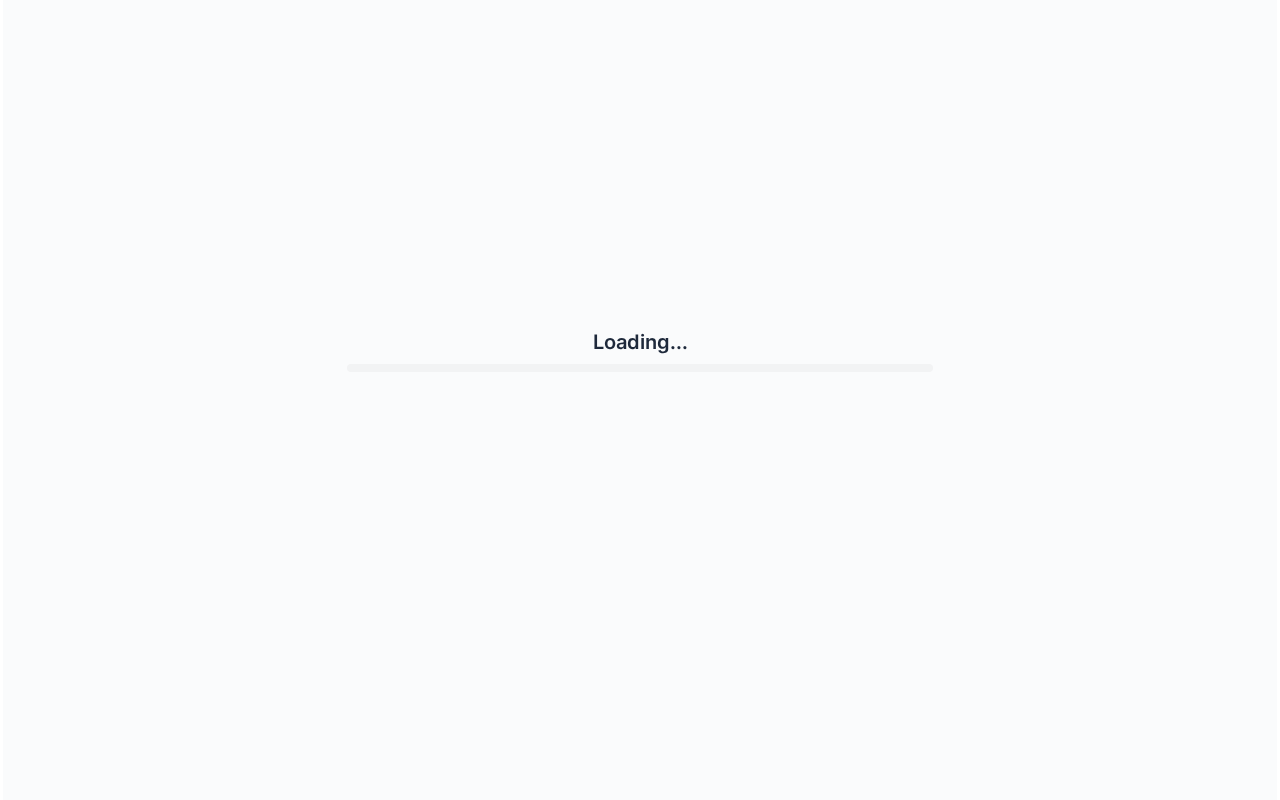 scroll, scrollTop: 0, scrollLeft: 0, axis: both 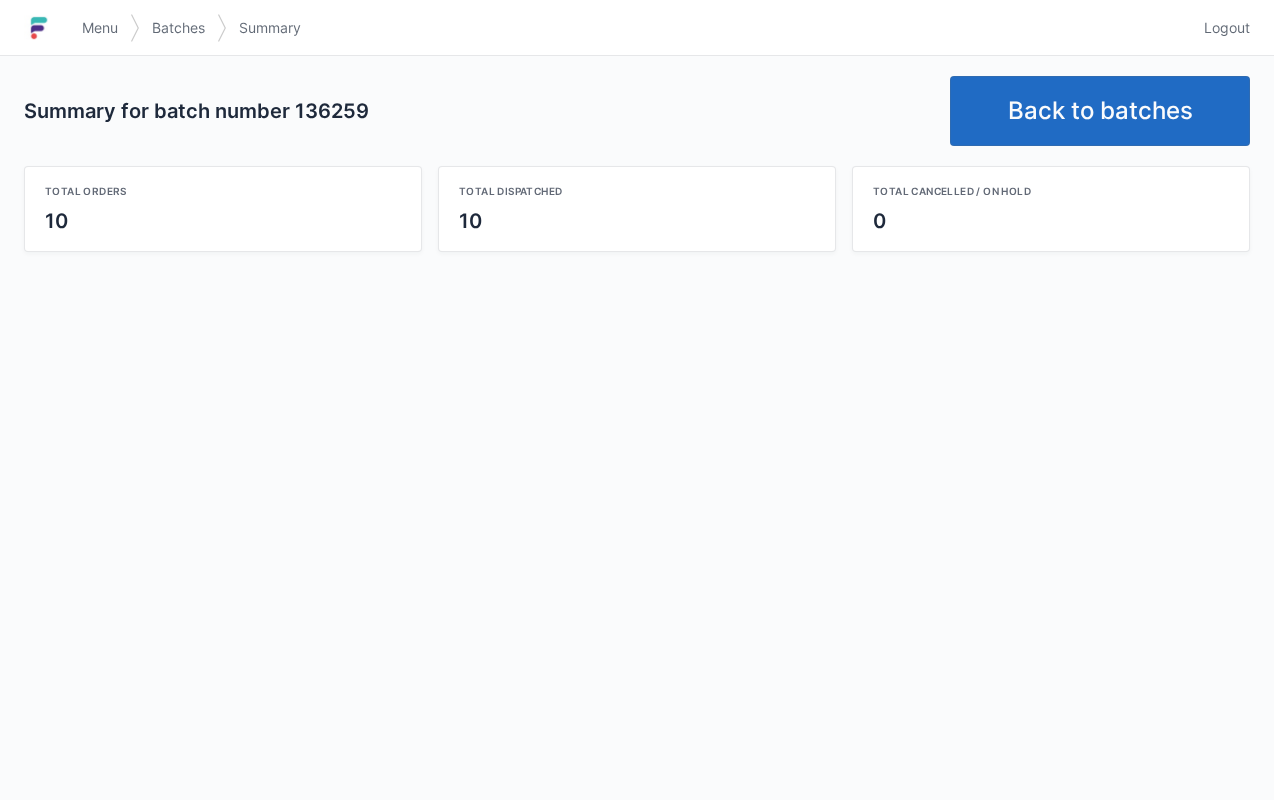 click on "Back to batches" at bounding box center [1100, 111] 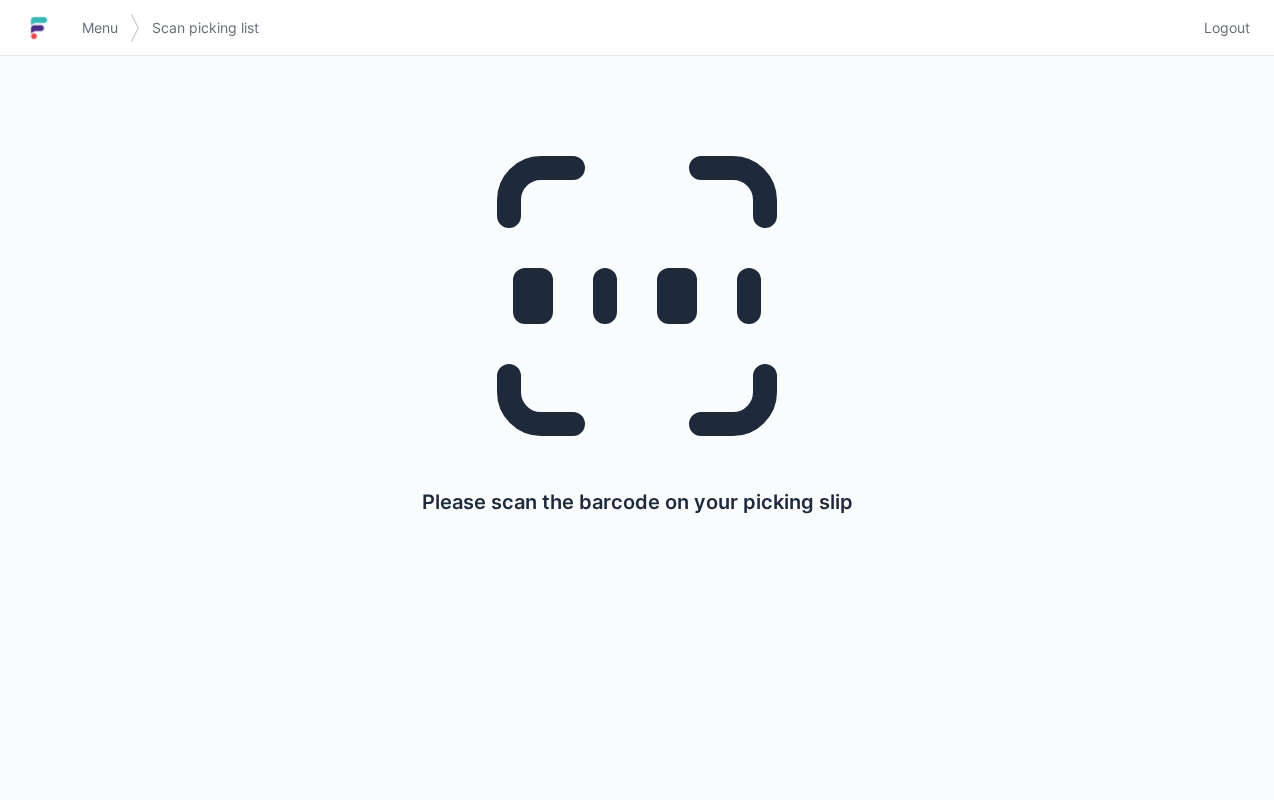 scroll, scrollTop: 0, scrollLeft: 0, axis: both 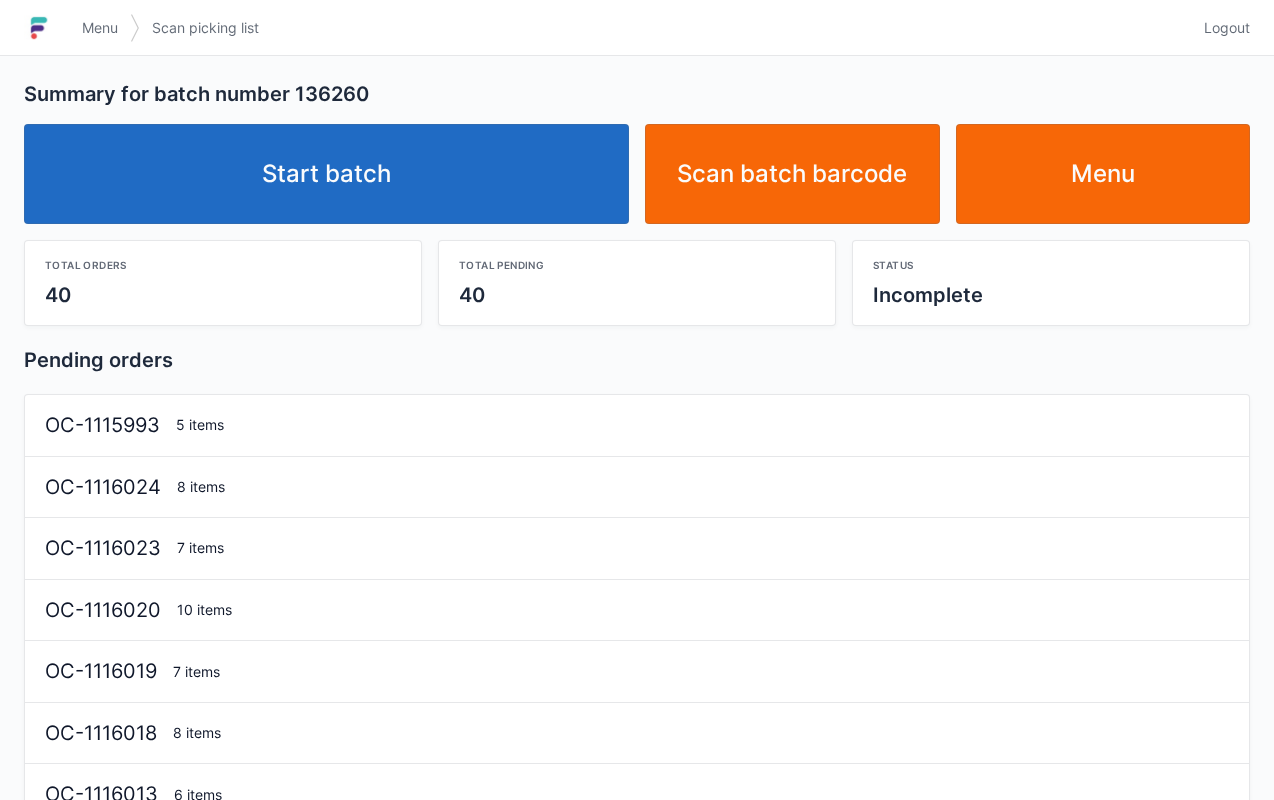 click on "Total orders 40" at bounding box center (223, 283) 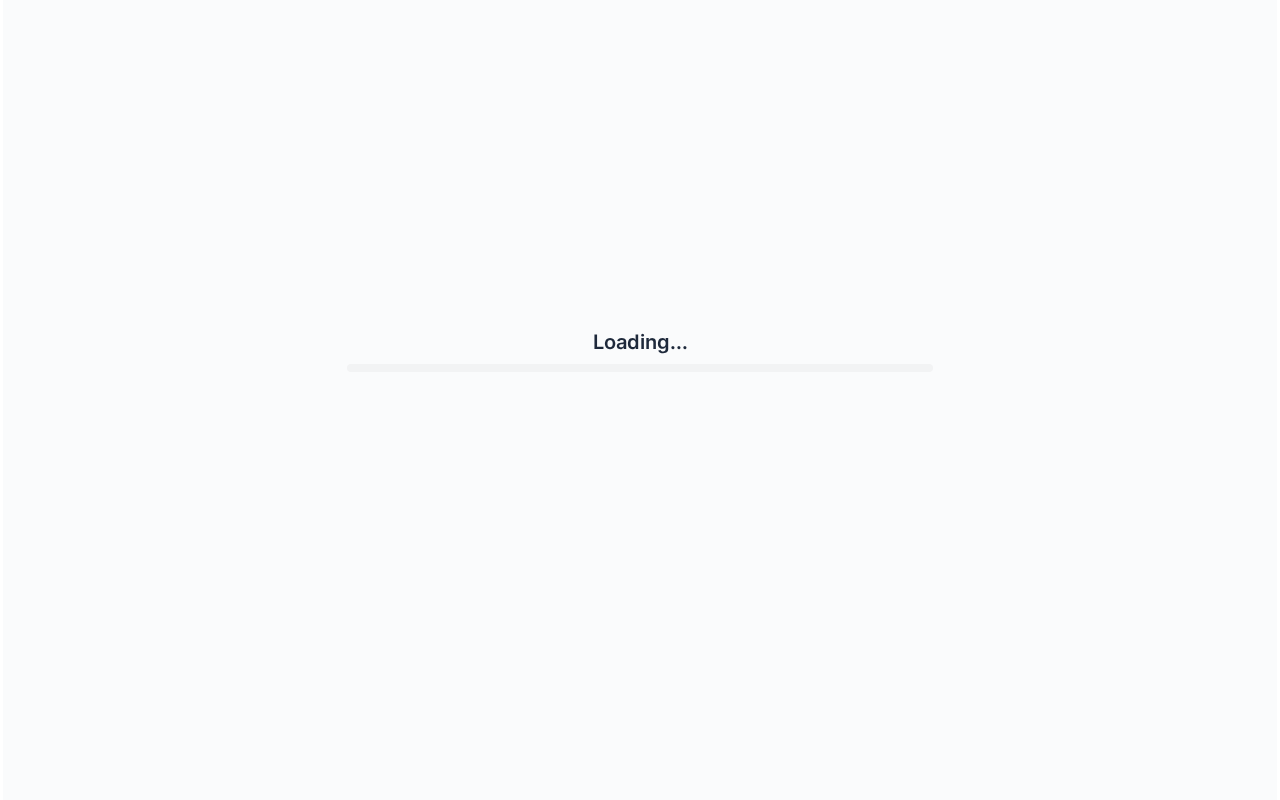 scroll, scrollTop: 0, scrollLeft: 0, axis: both 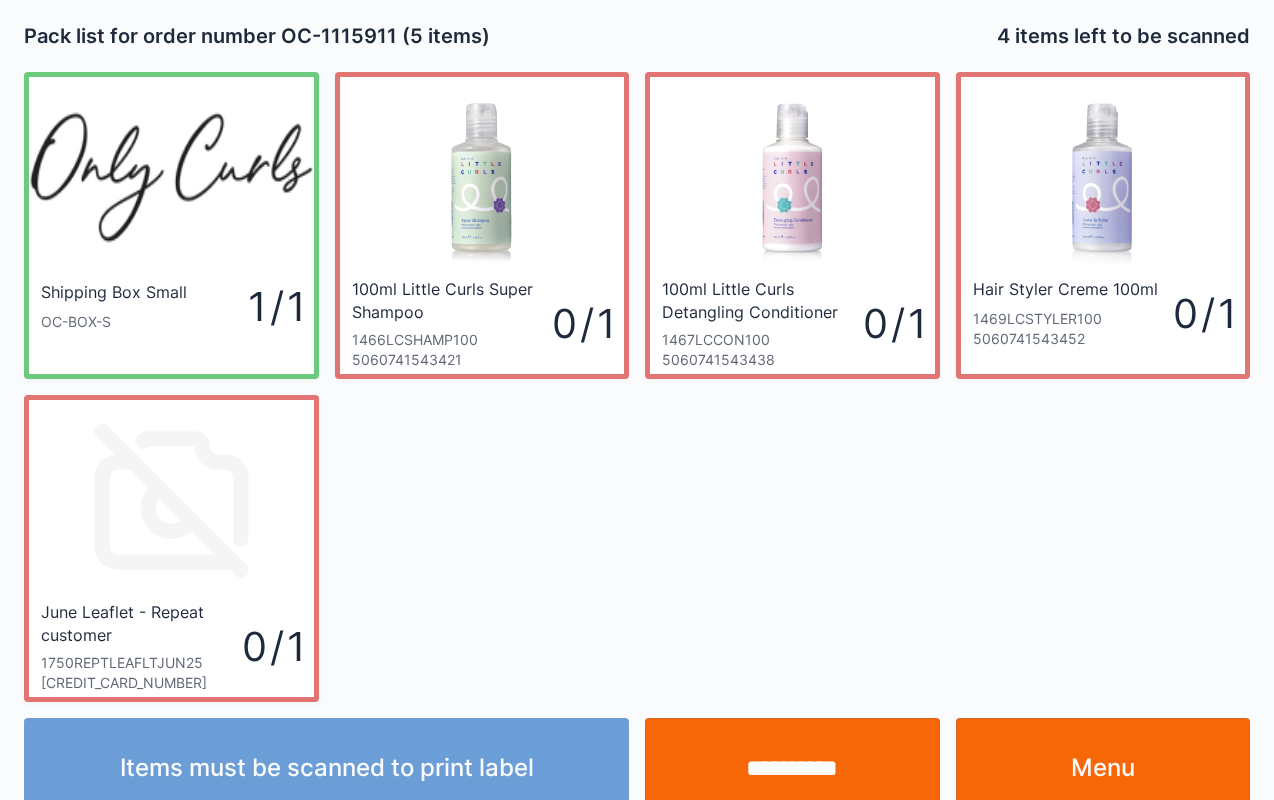 click on "Menu" at bounding box center (1103, 768) 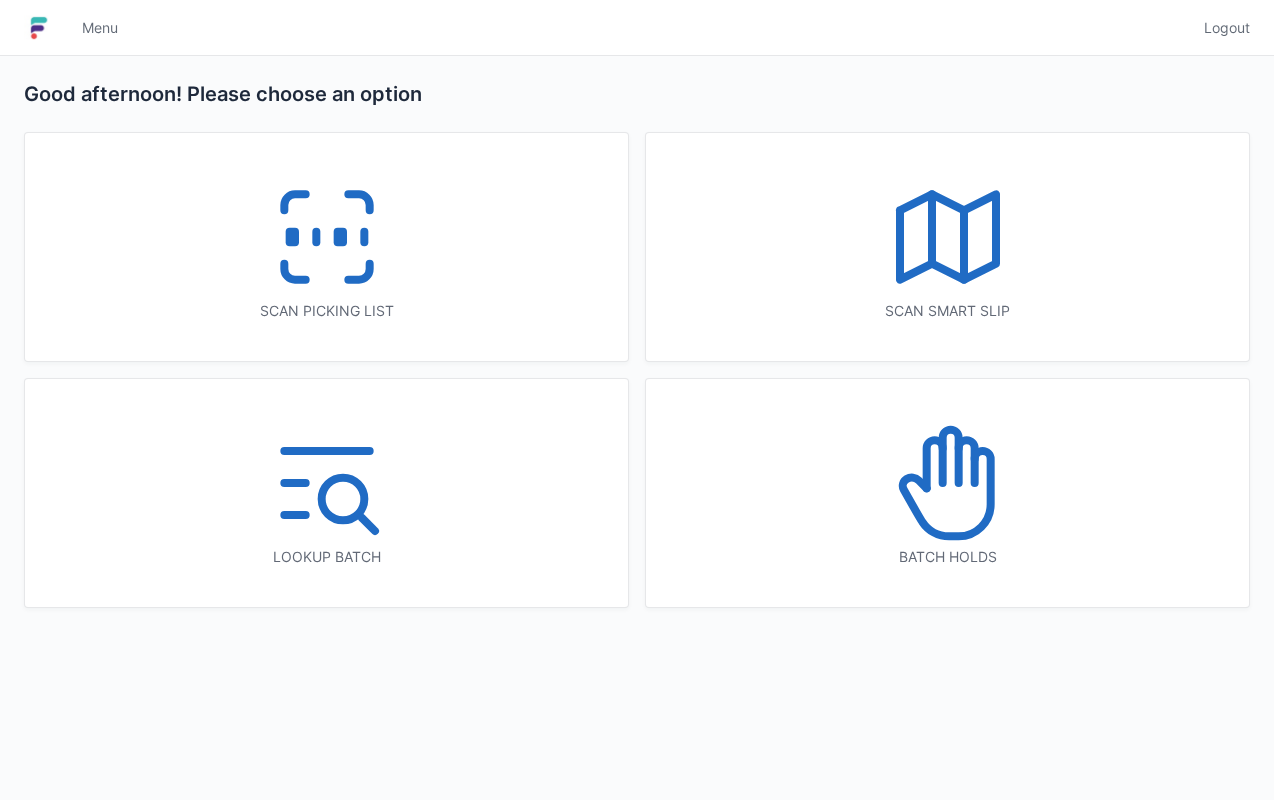 scroll, scrollTop: 0, scrollLeft: 0, axis: both 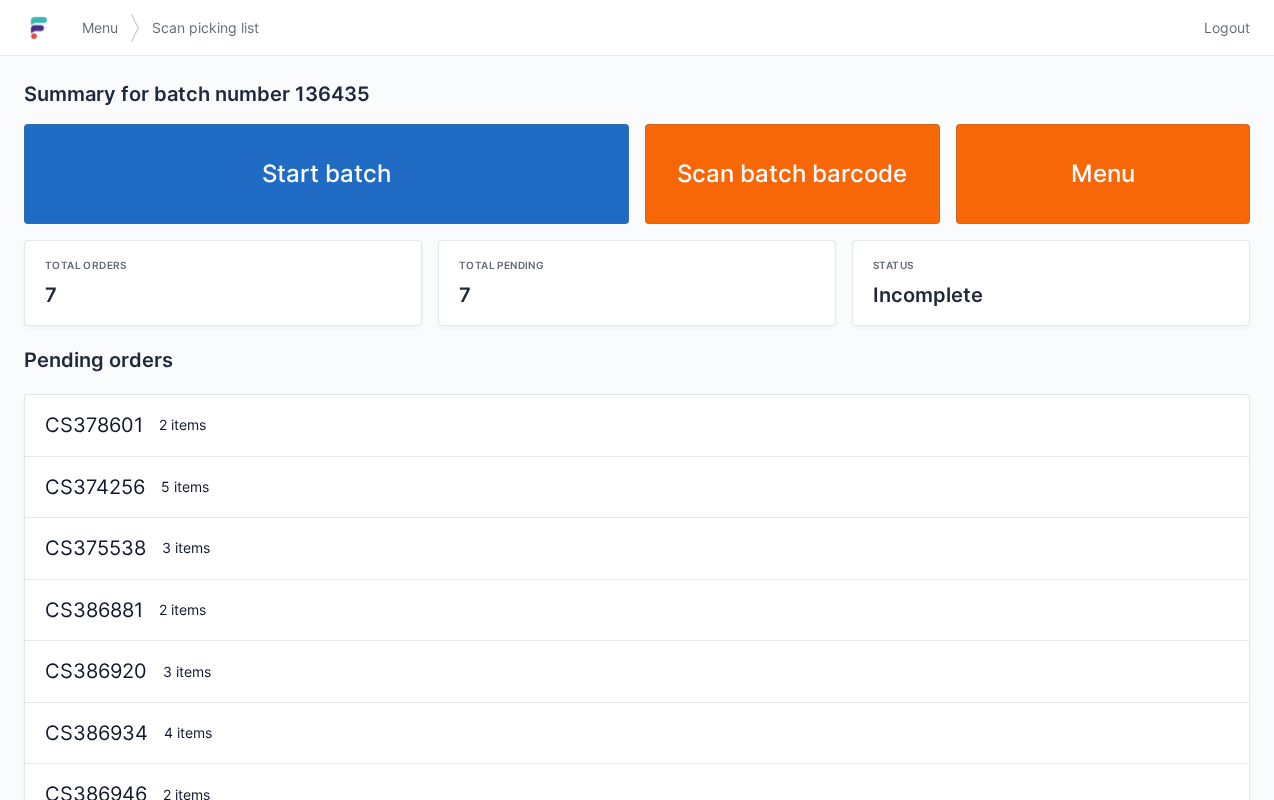 click on "Start batch" at bounding box center [326, 174] 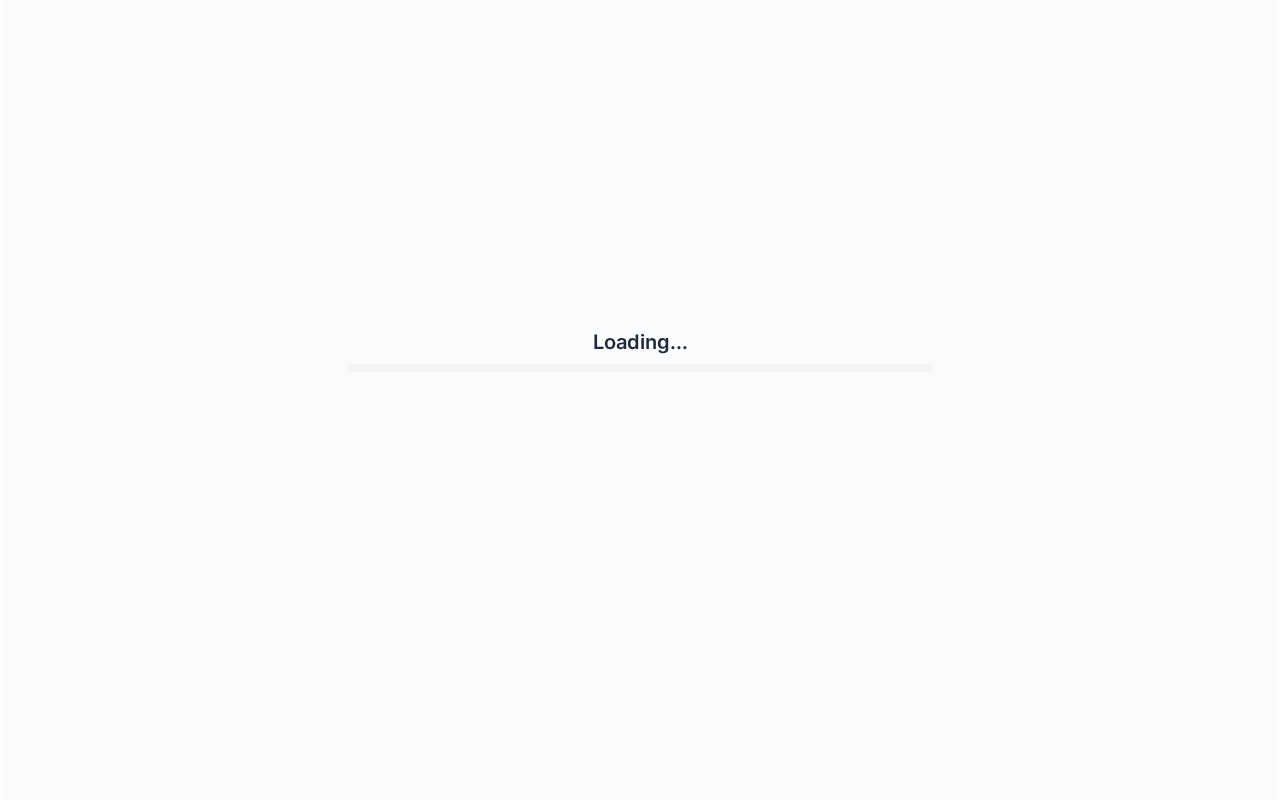 scroll, scrollTop: 0, scrollLeft: 0, axis: both 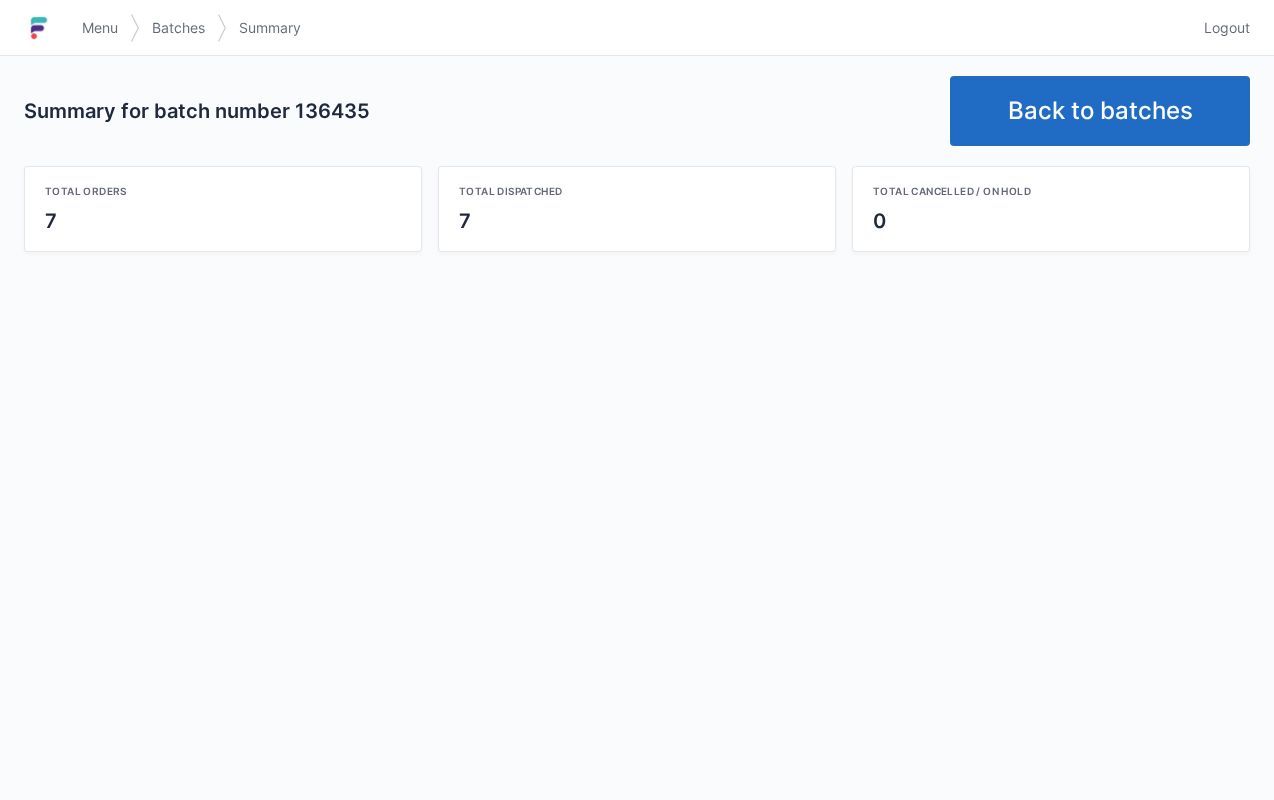 click on "Back to batches" at bounding box center (1100, 111) 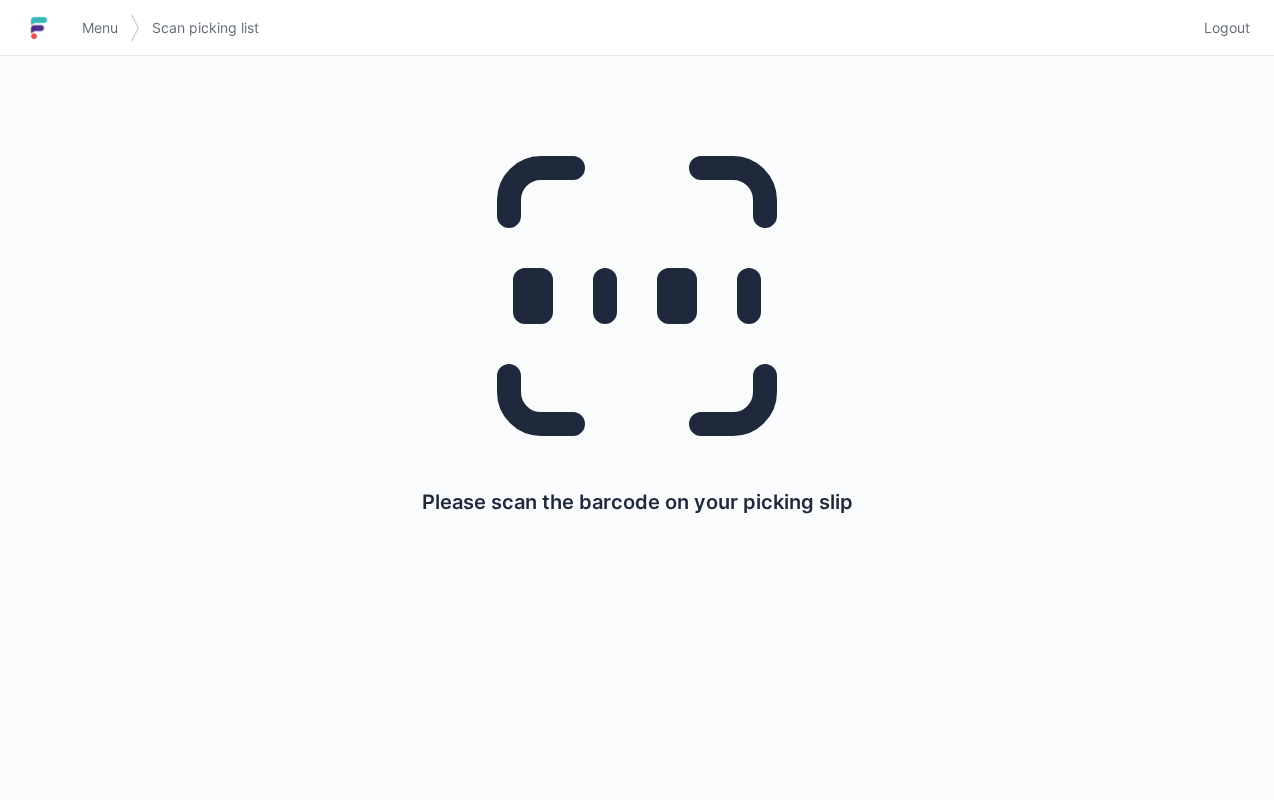 scroll, scrollTop: 0, scrollLeft: 0, axis: both 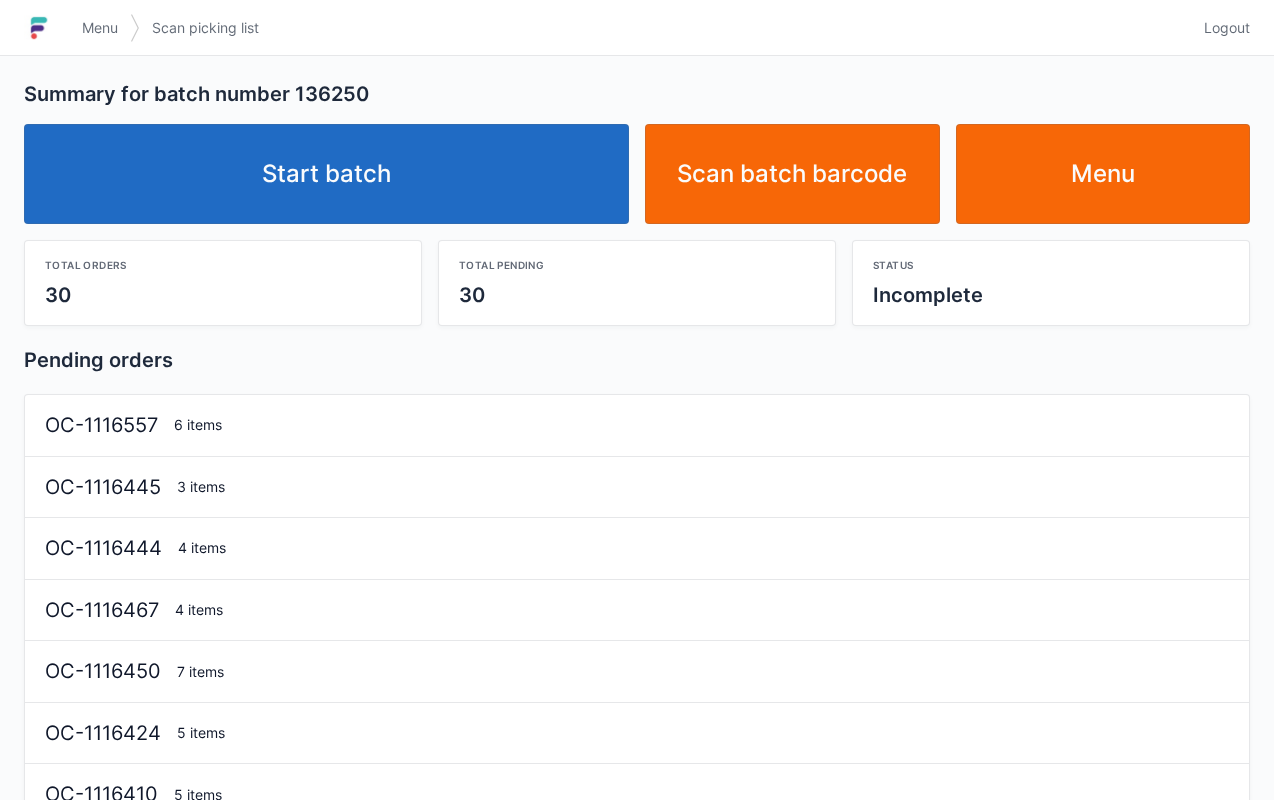 click on "Start batch" at bounding box center (326, 174) 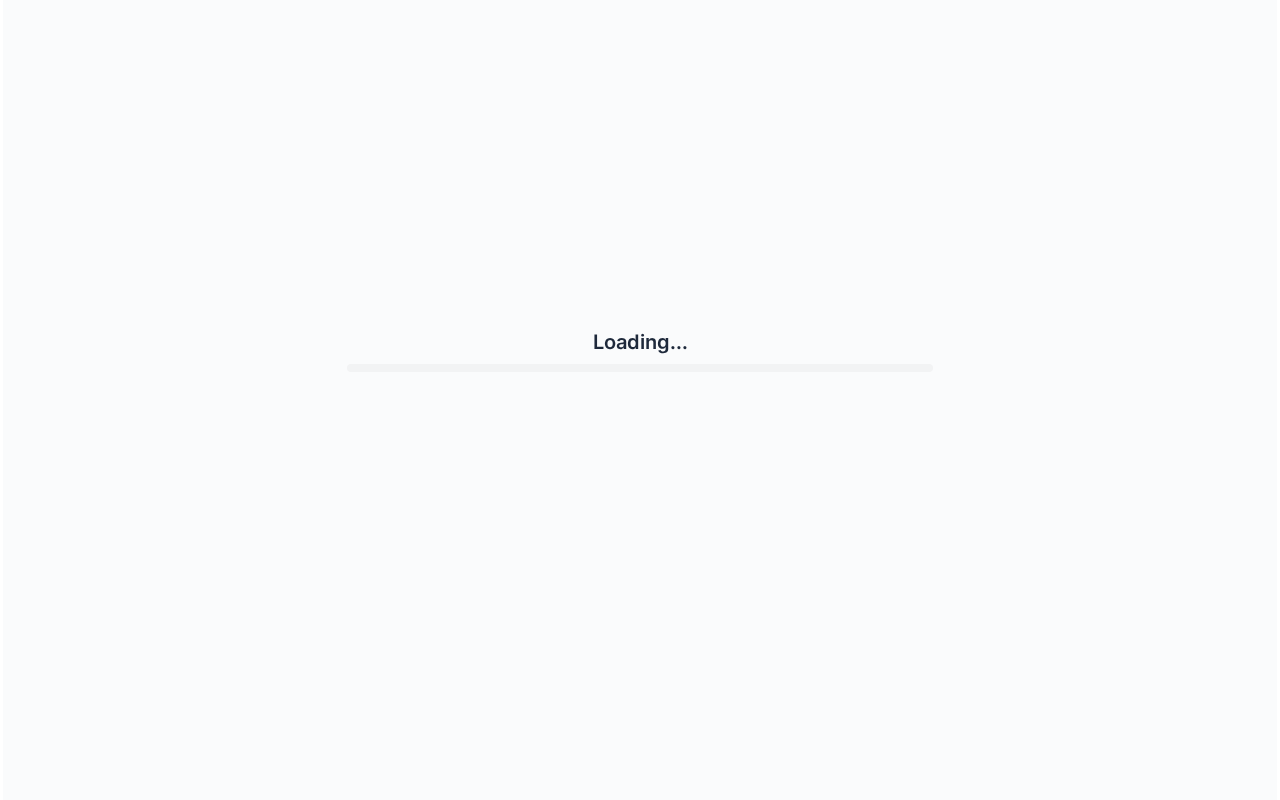 scroll, scrollTop: 0, scrollLeft: 0, axis: both 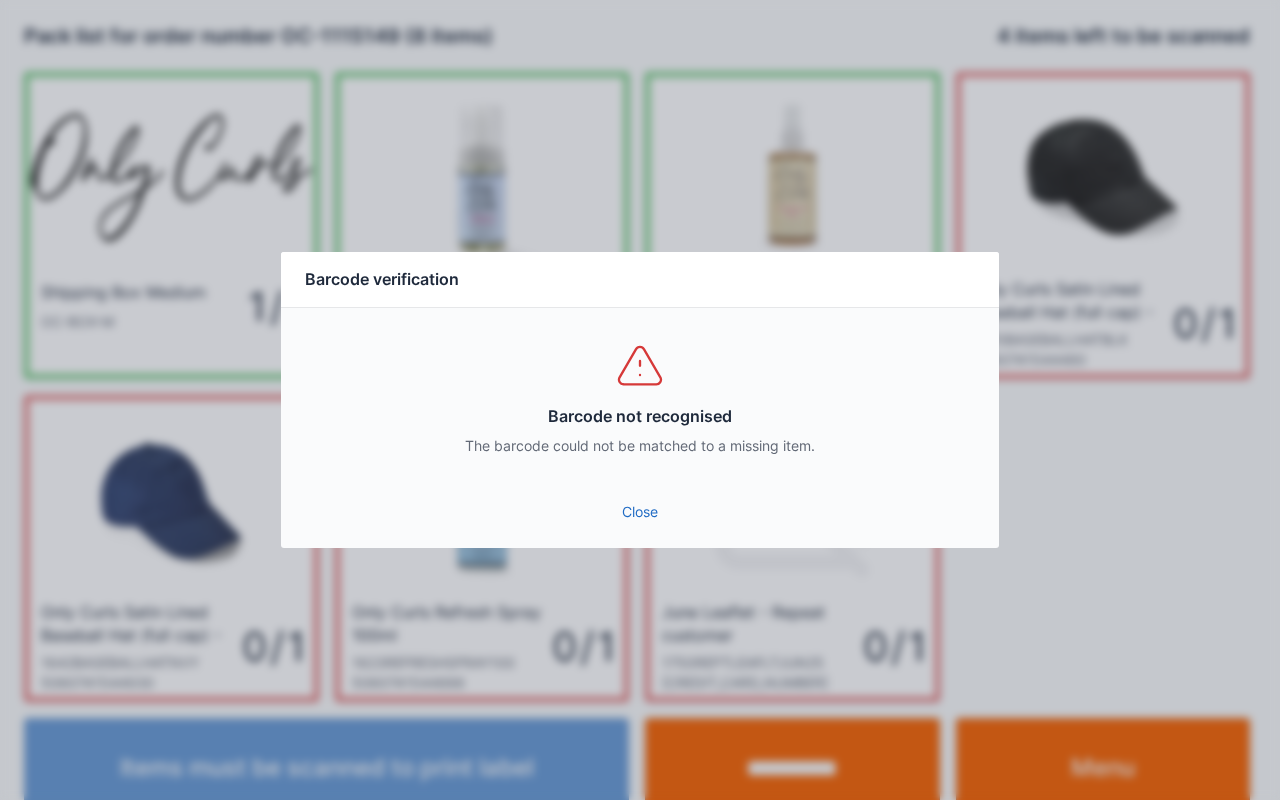 click on "Close" at bounding box center [640, 512] 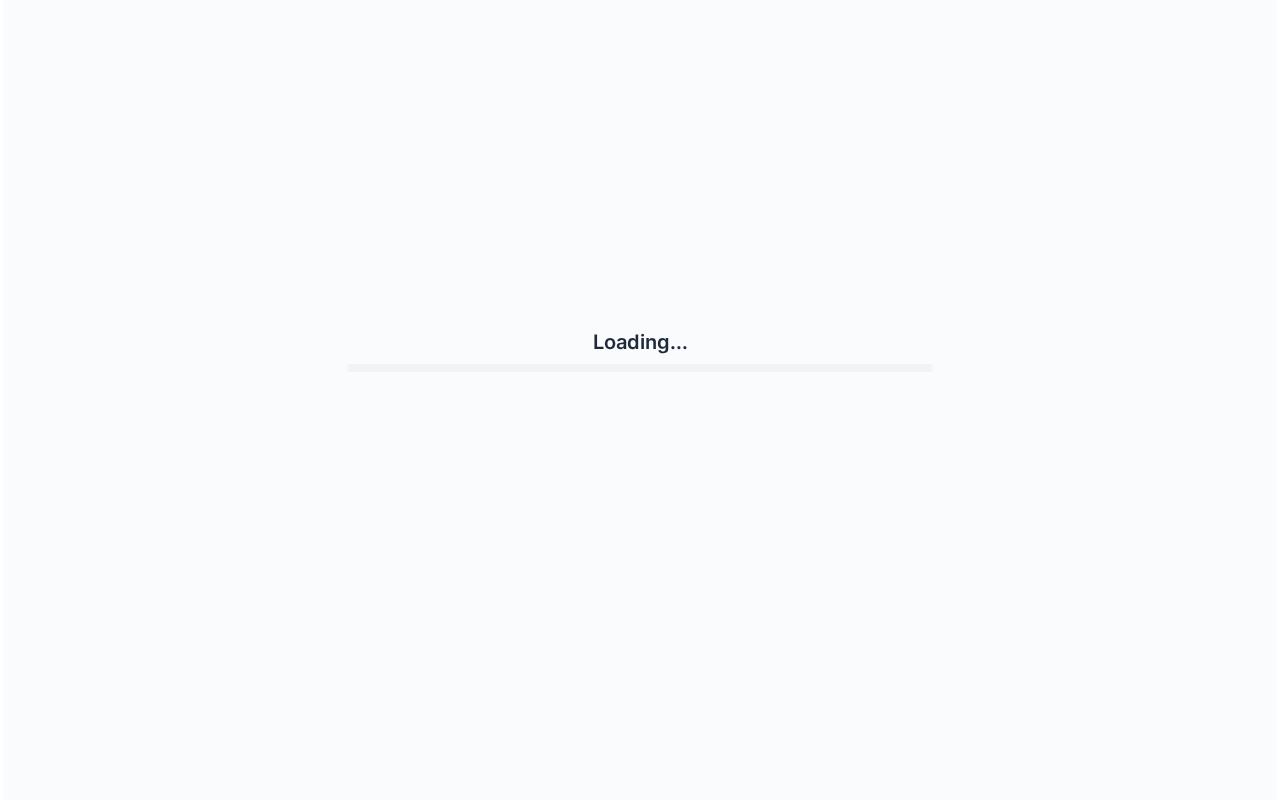 scroll, scrollTop: 0, scrollLeft: 0, axis: both 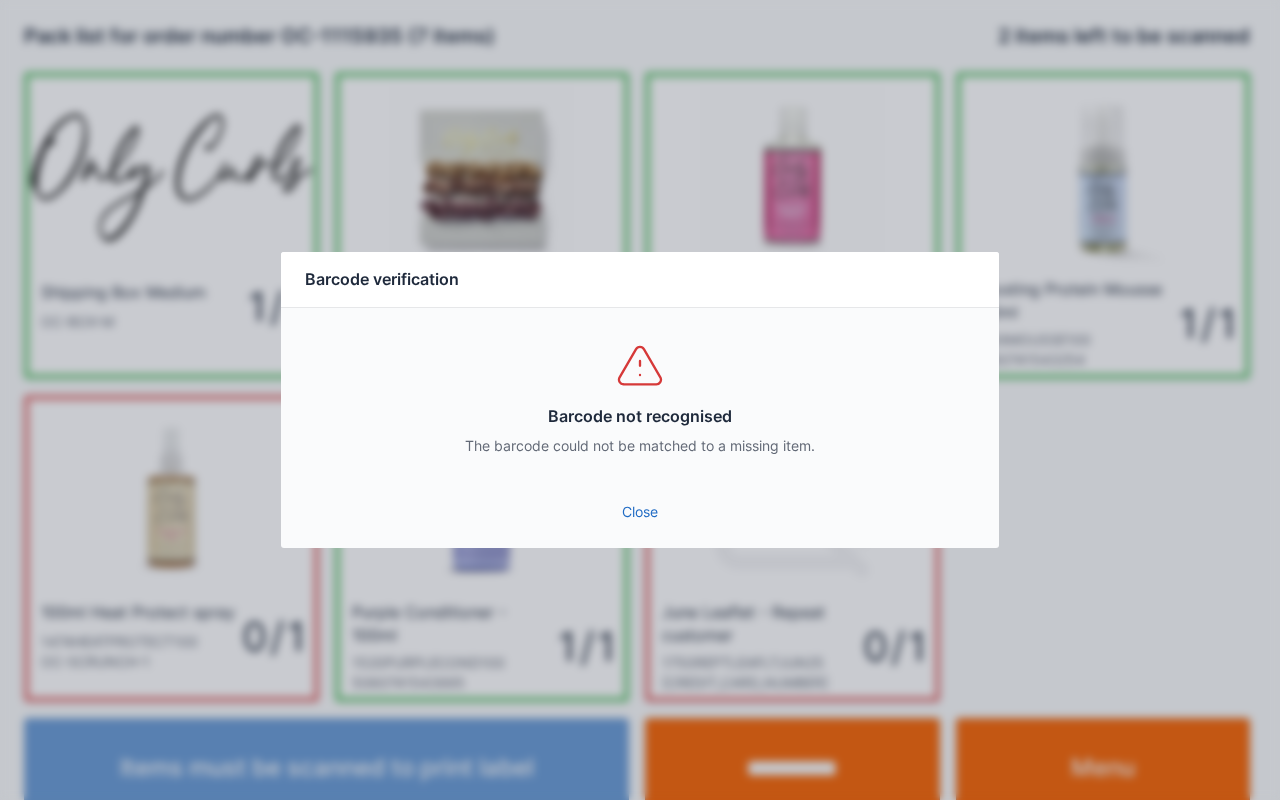click on "Close" at bounding box center (640, 512) 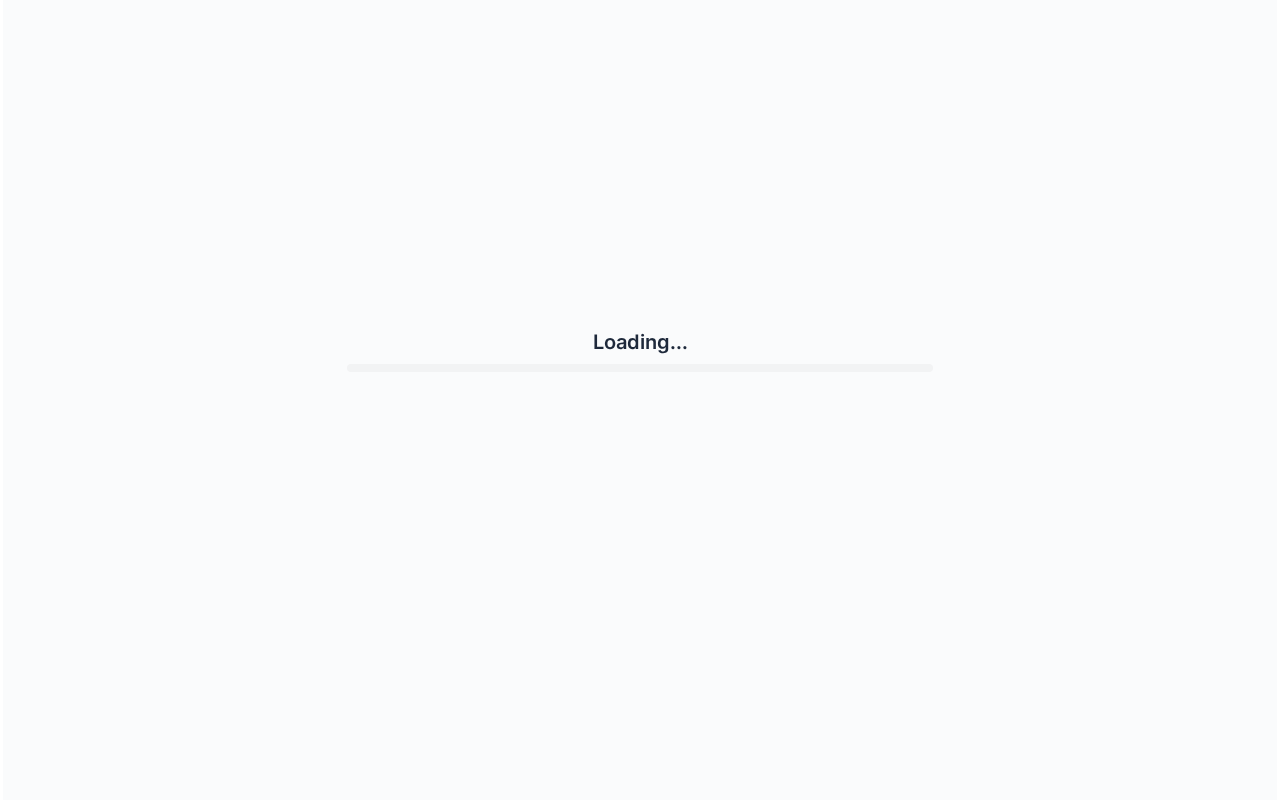 scroll, scrollTop: 0, scrollLeft: 0, axis: both 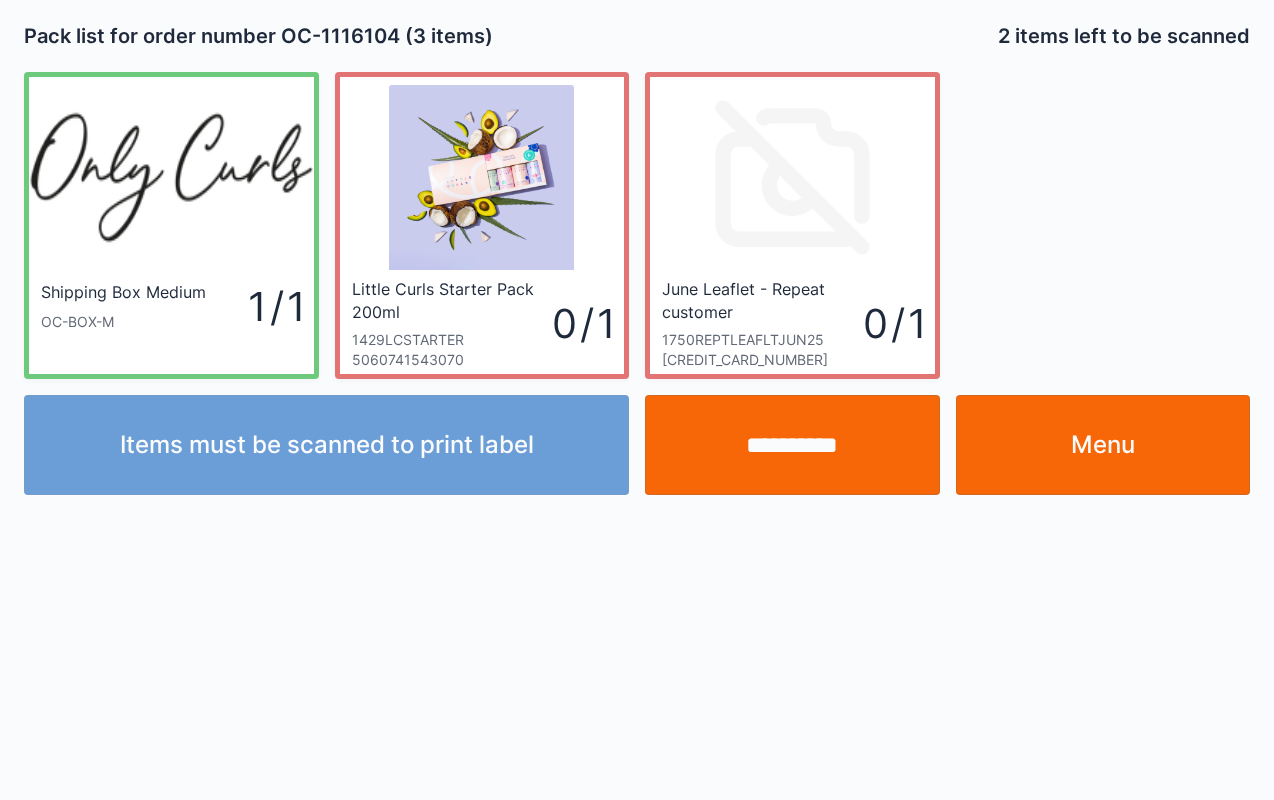 click on "**********" at bounding box center [792, 445] 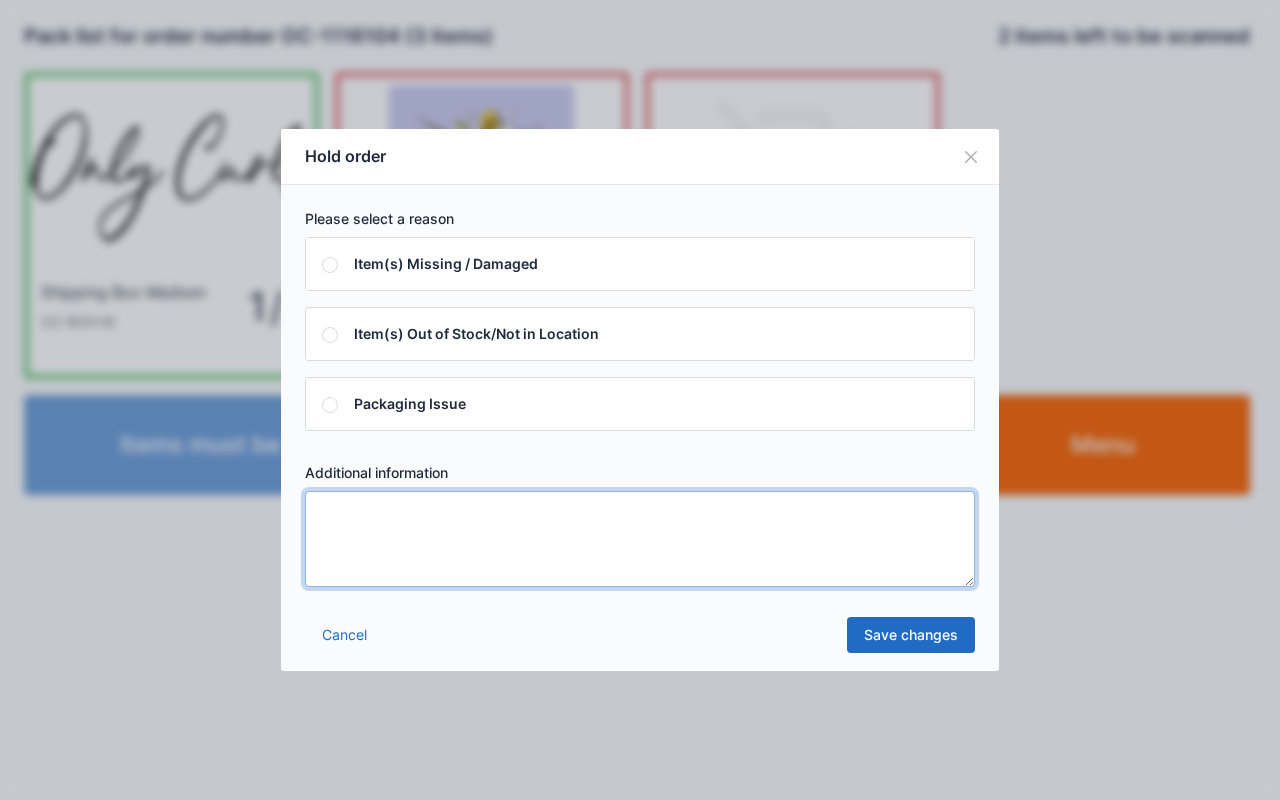 click at bounding box center [640, 539] 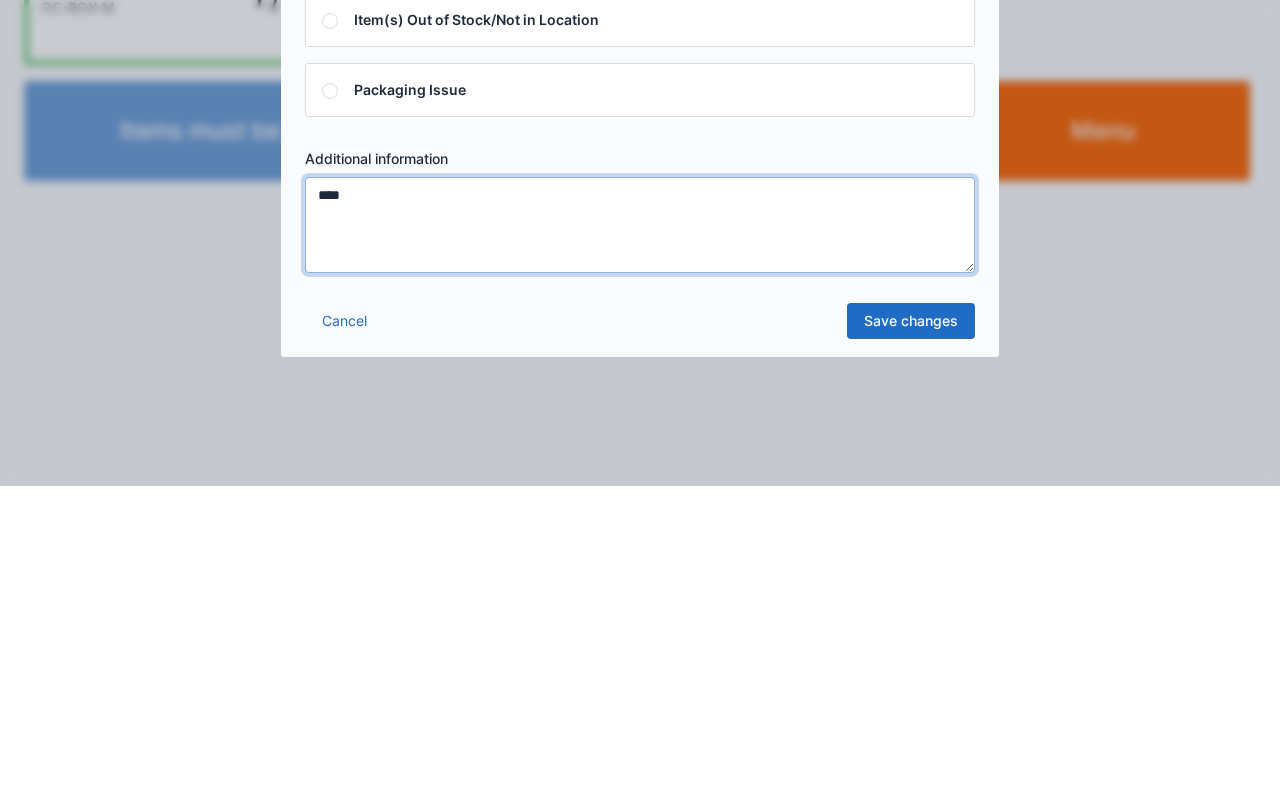 click on "****" at bounding box center [640, 539] 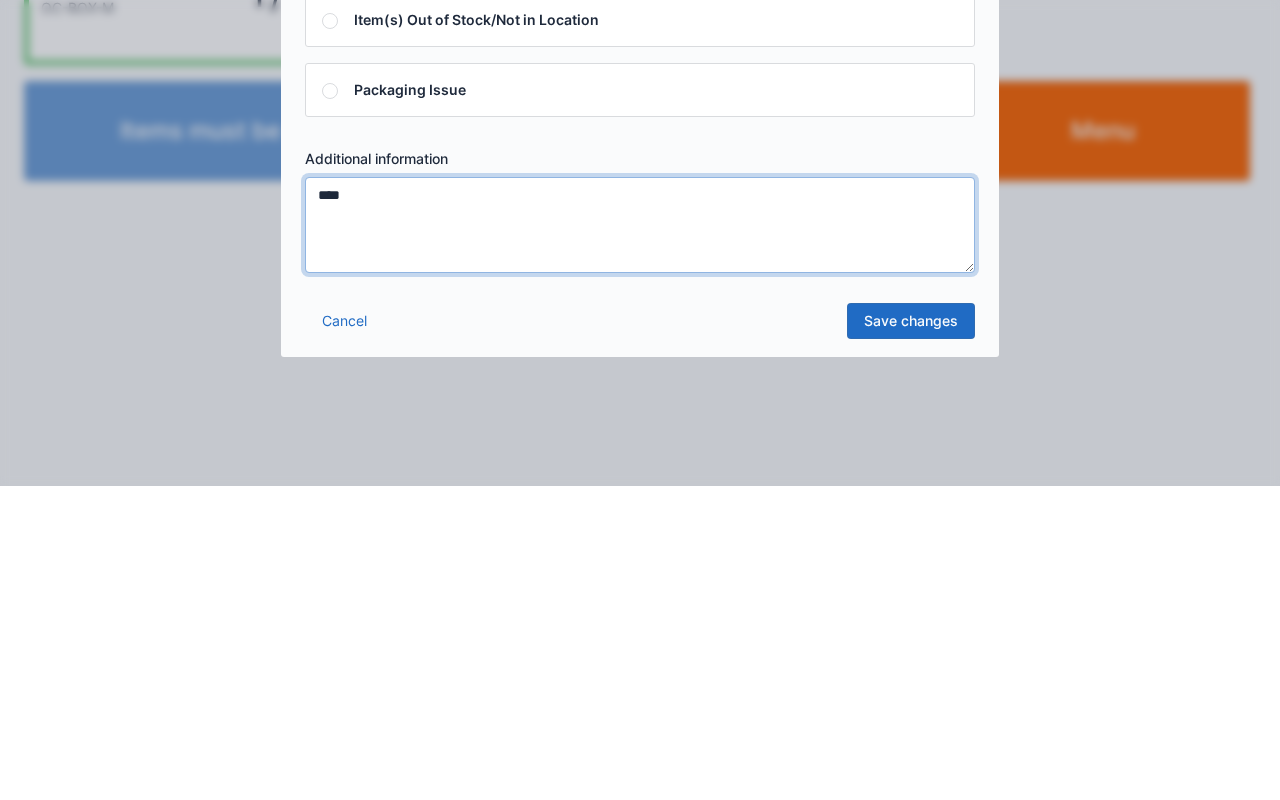 type on "****" 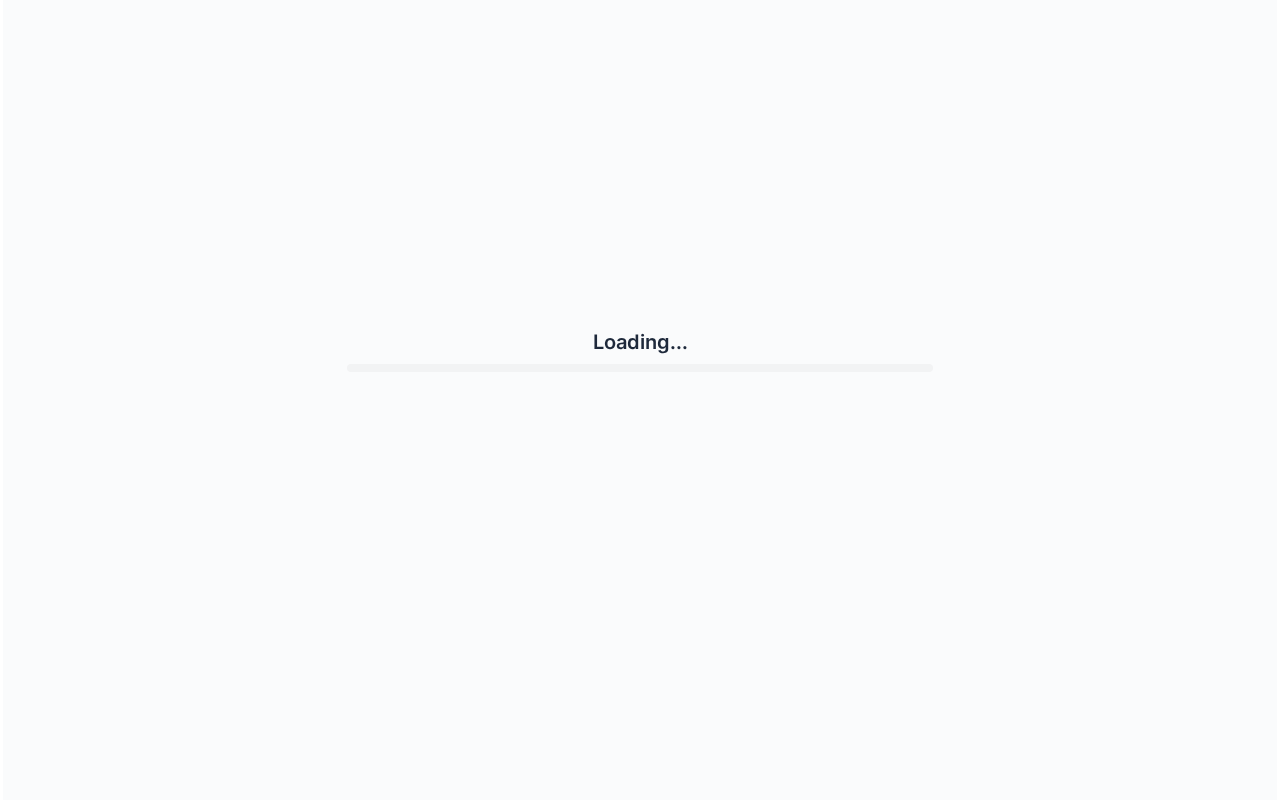 scroll, scrollTop: 0, scrollLeft: 0, axis: both 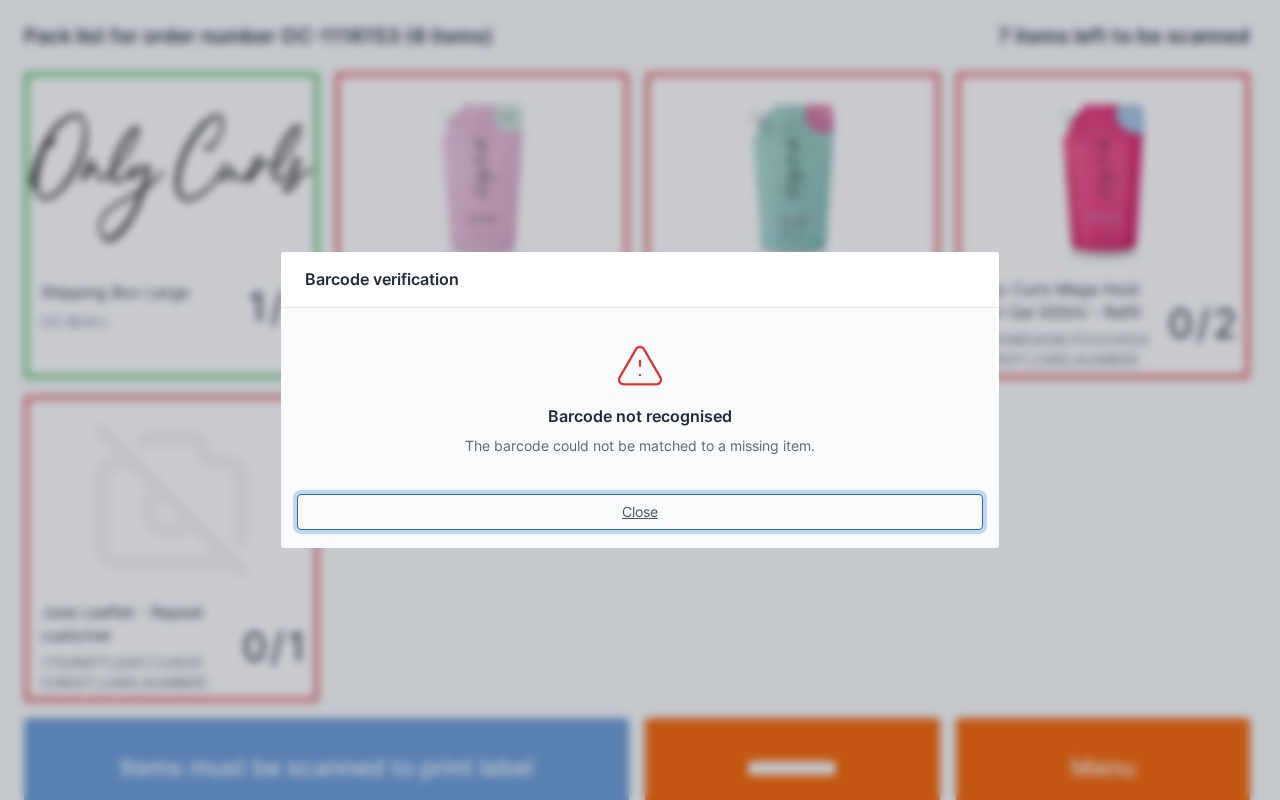 click on "Close" at bounding box center (640, 512) 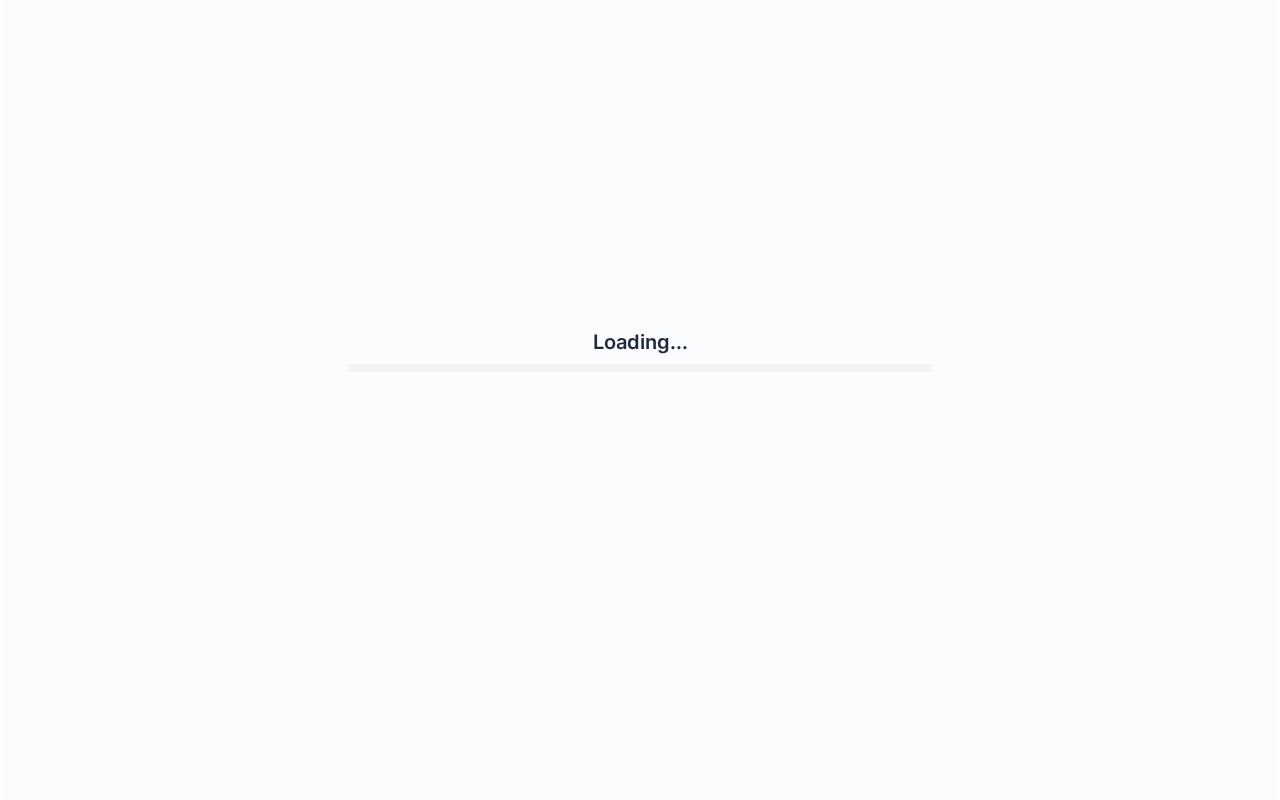 scroll, scrollTop: 0, scrollLeft: 0, axis: both 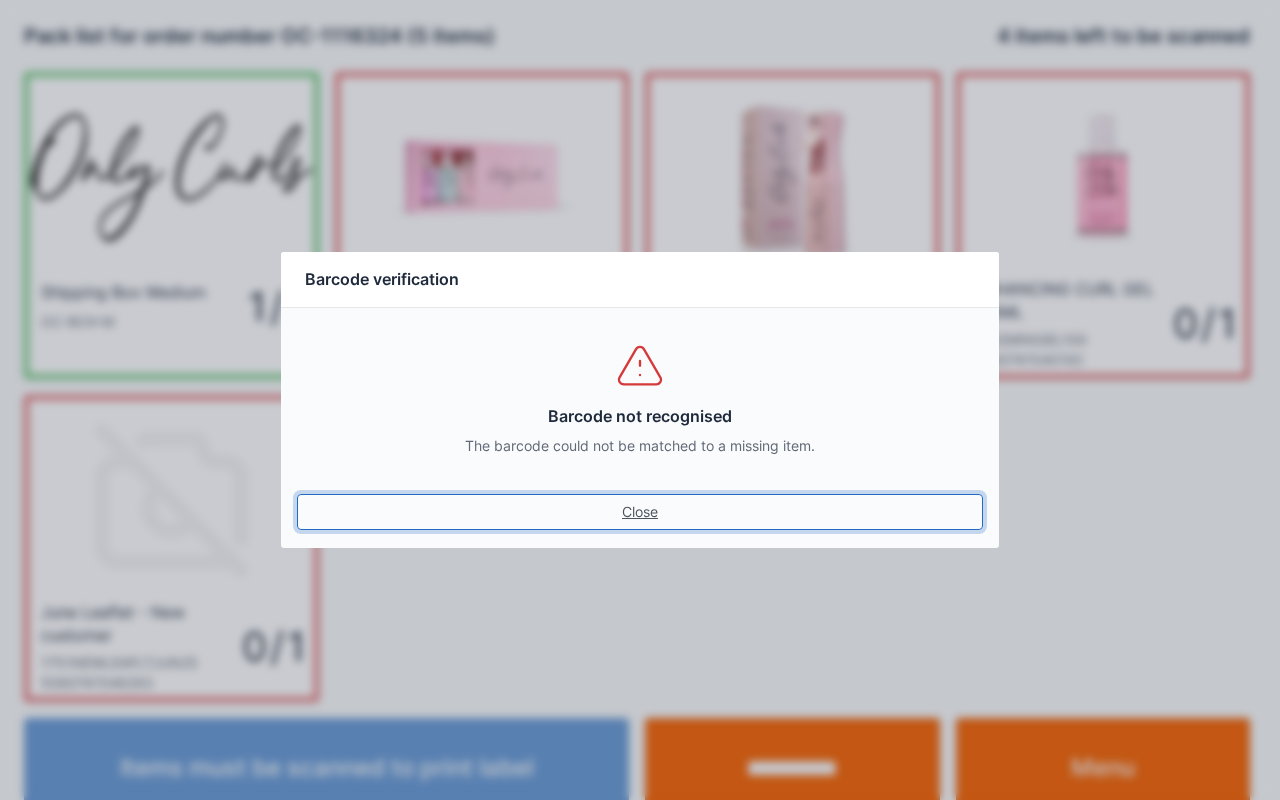 click on "Close" at bounding box center (640, 512) 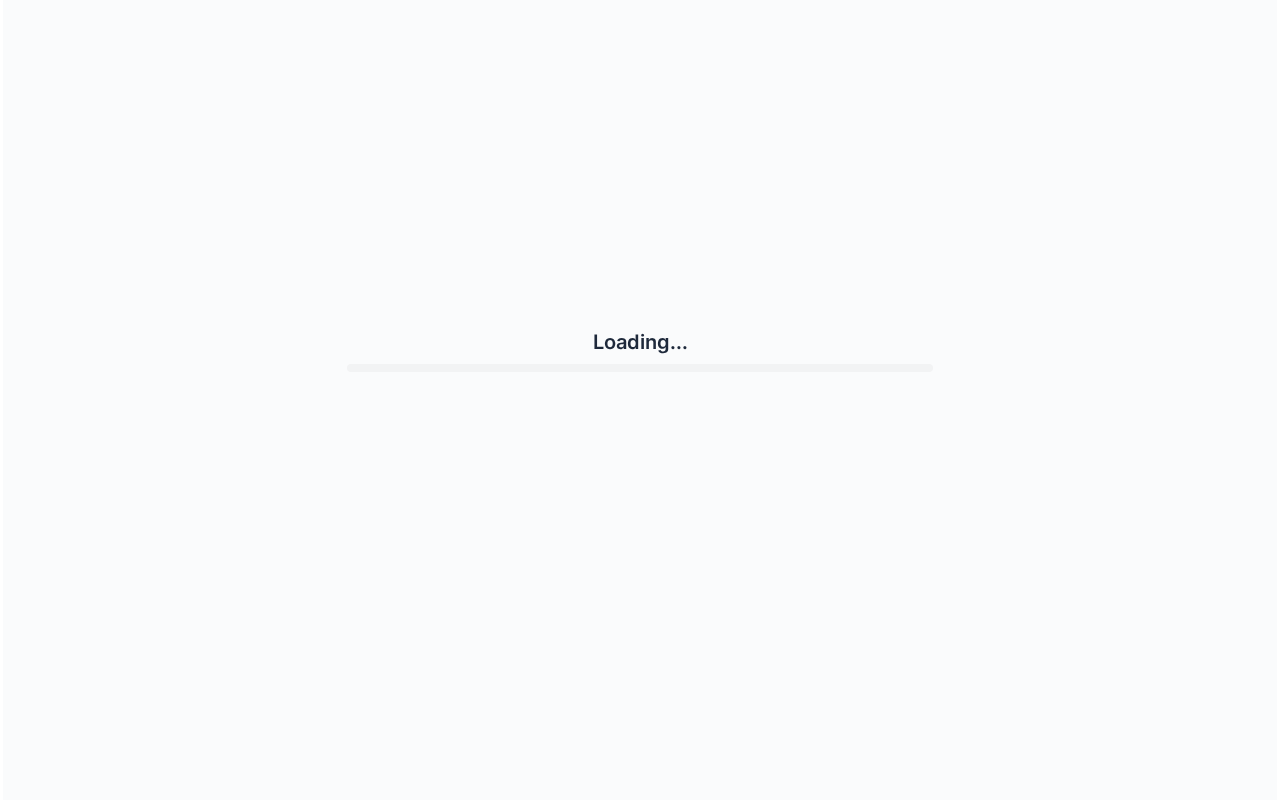 scroll, scrollTop: 0, scrollLeft: 0, axis: both 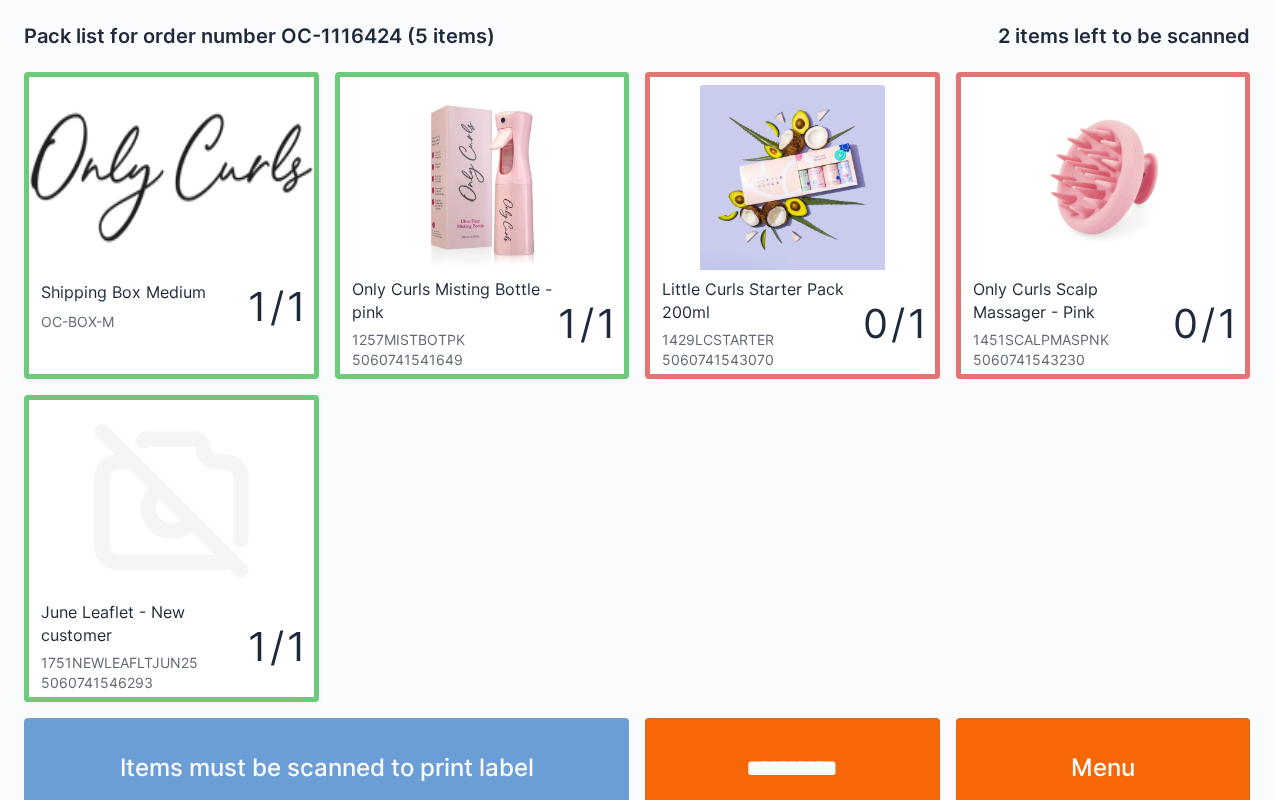 click on "**********" at bounding box center [792, 768] 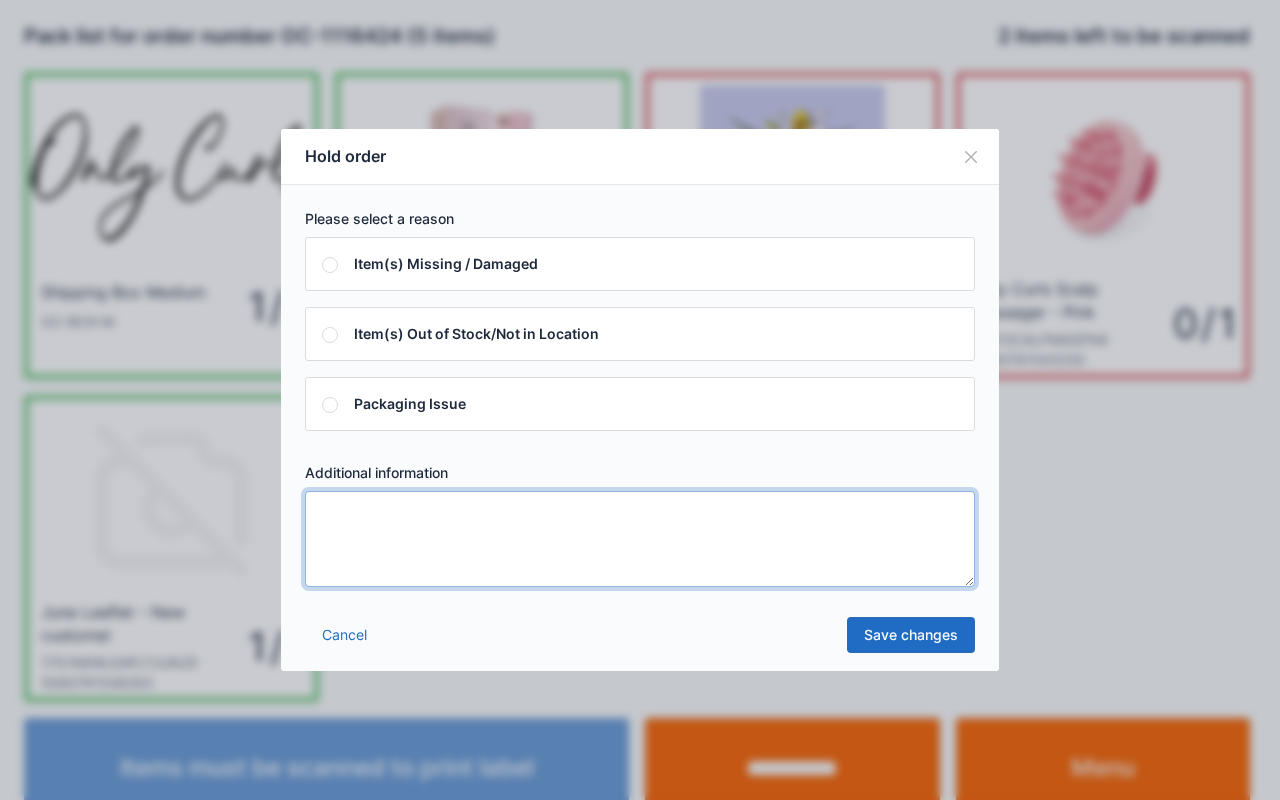 click at bounding box center (640, 539) 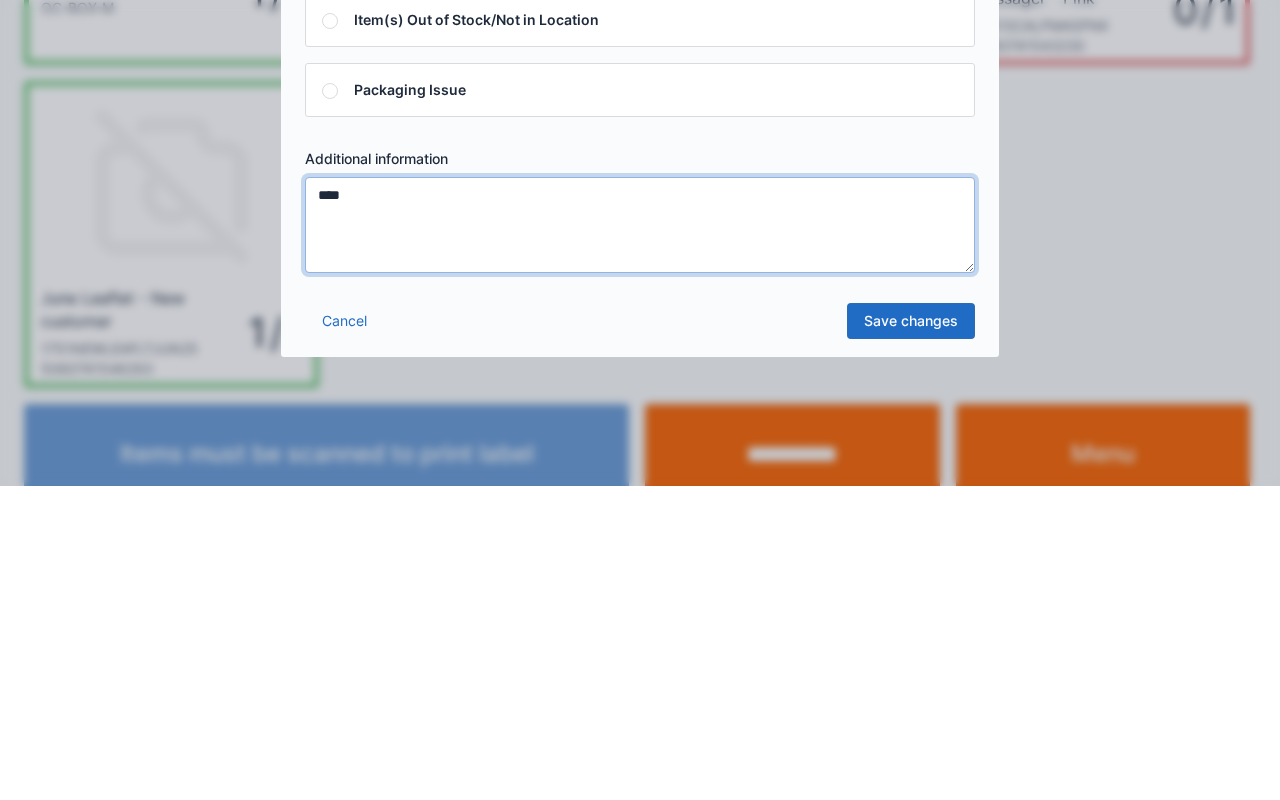 type on "****" 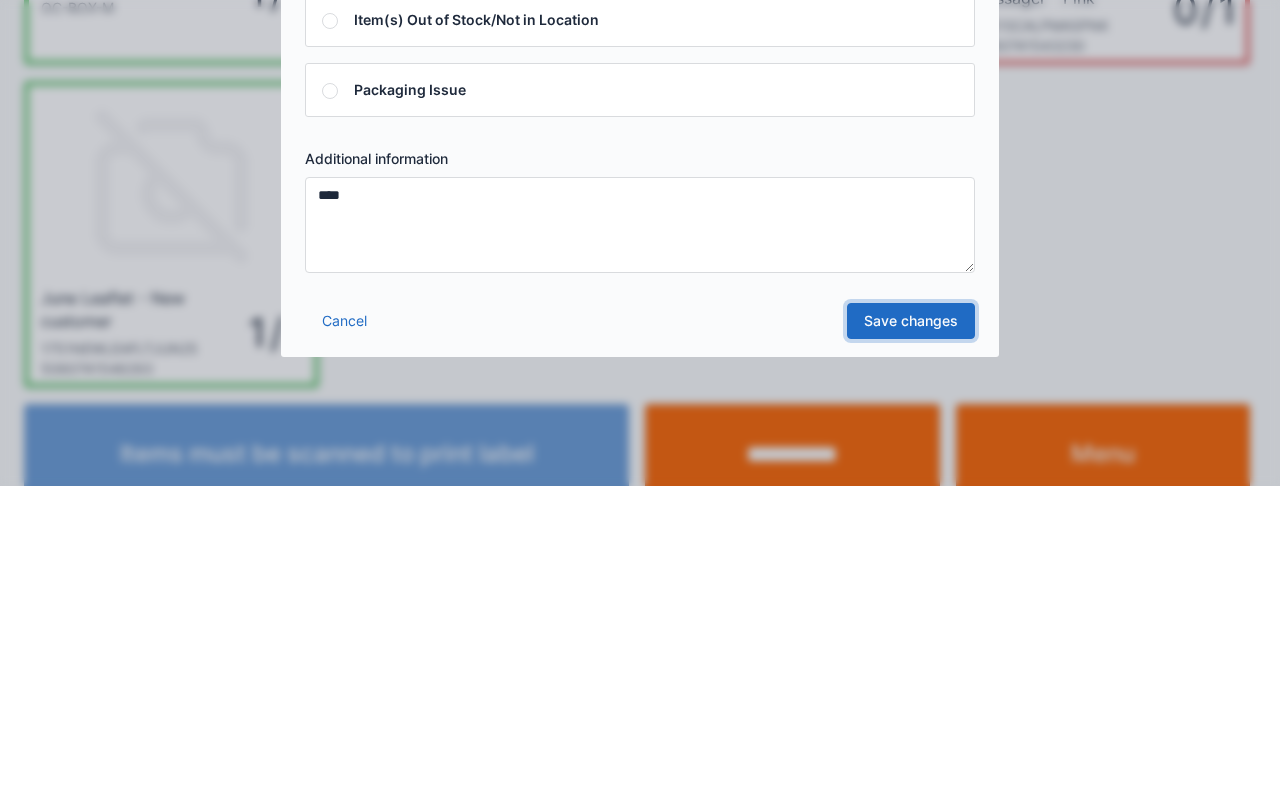 click on "Save changes" at bounding box center (911, 635) 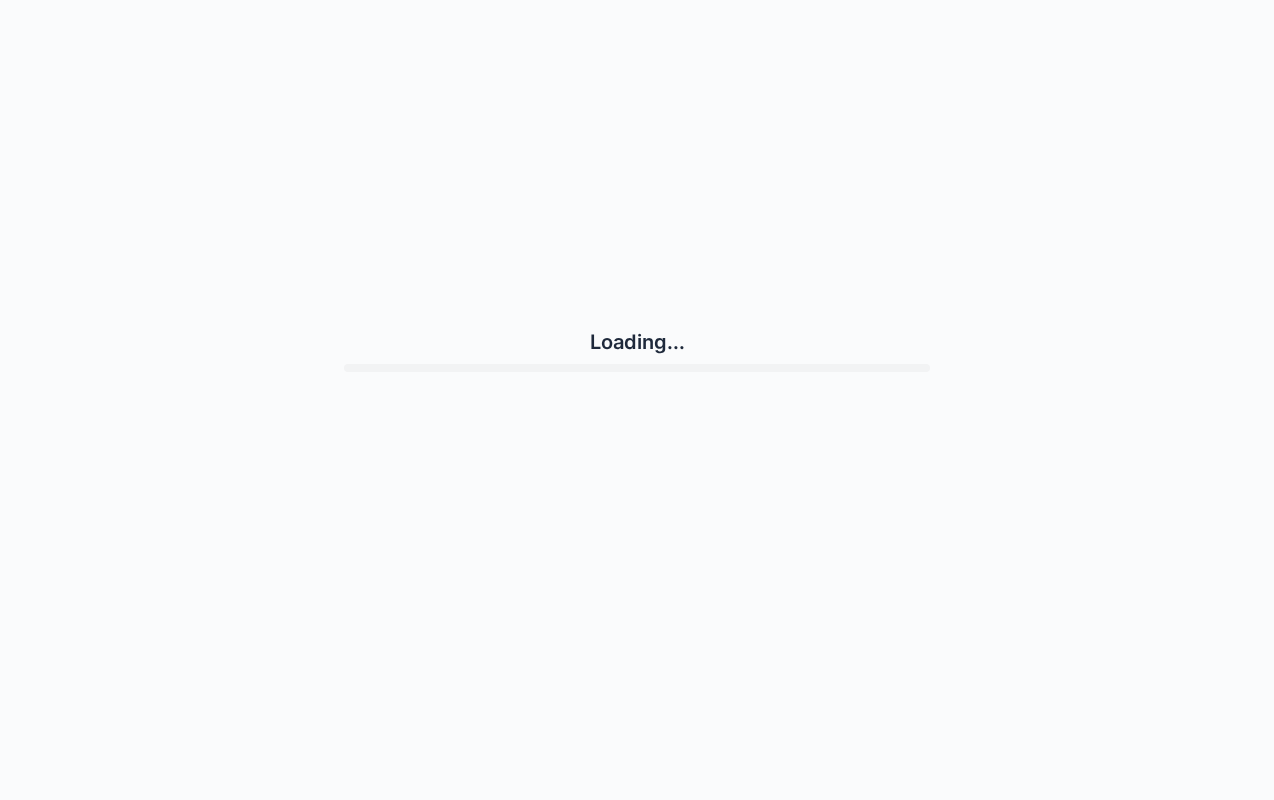 scroll, scrollTop: 0, scrollLeft: 0, axis: both 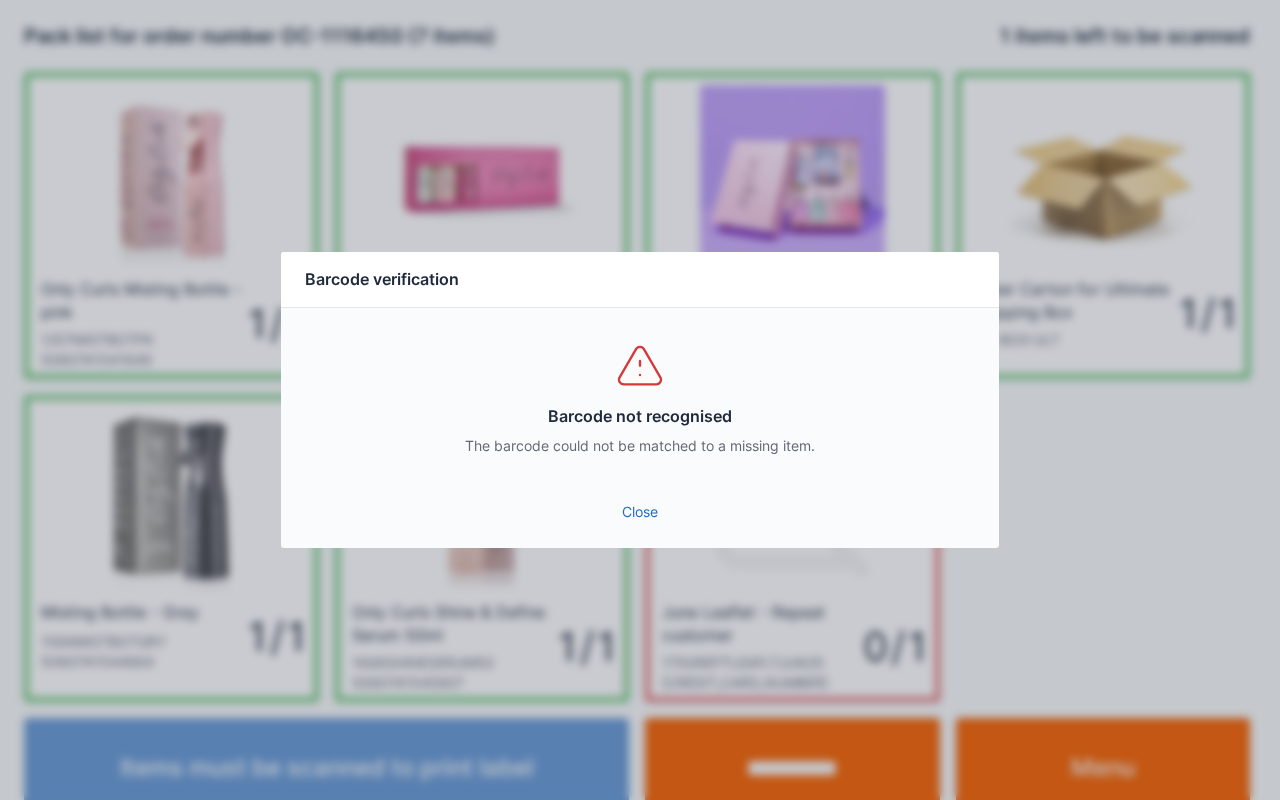 click on "Close" at bounding box center [640, 512] 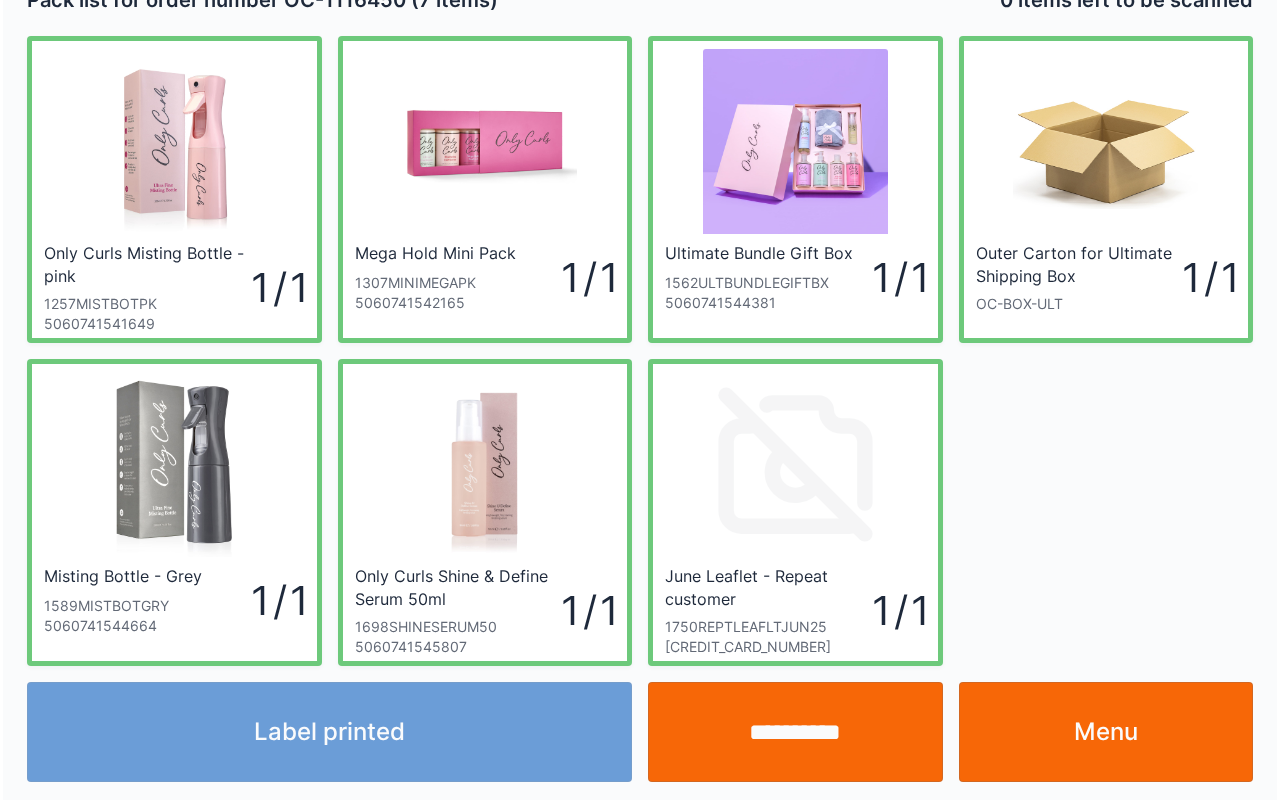 scroll, scrollTop: 0, scrollLeft: 0, axis: both 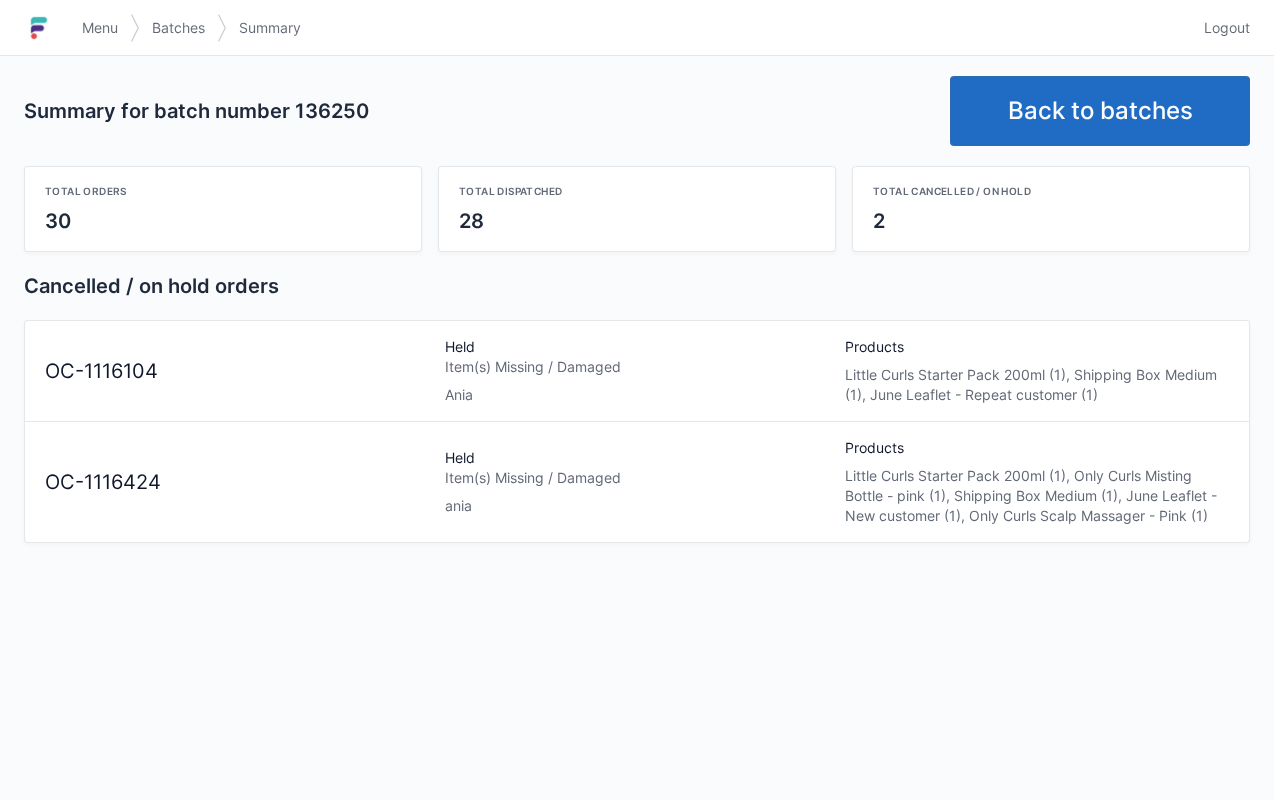 click on "Logout" at bounding box center (1227, 28) 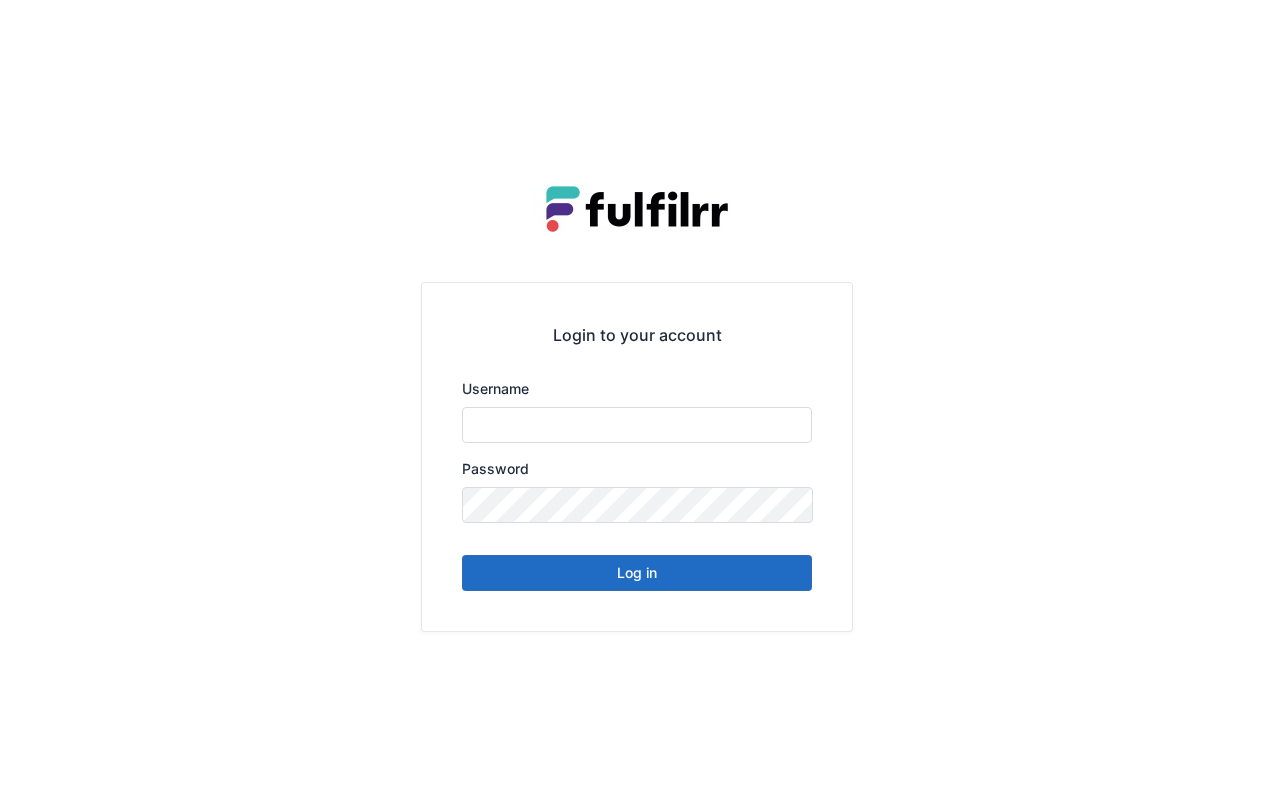scroll, scrollTop: 0, scrollLeft: 0, axis: both 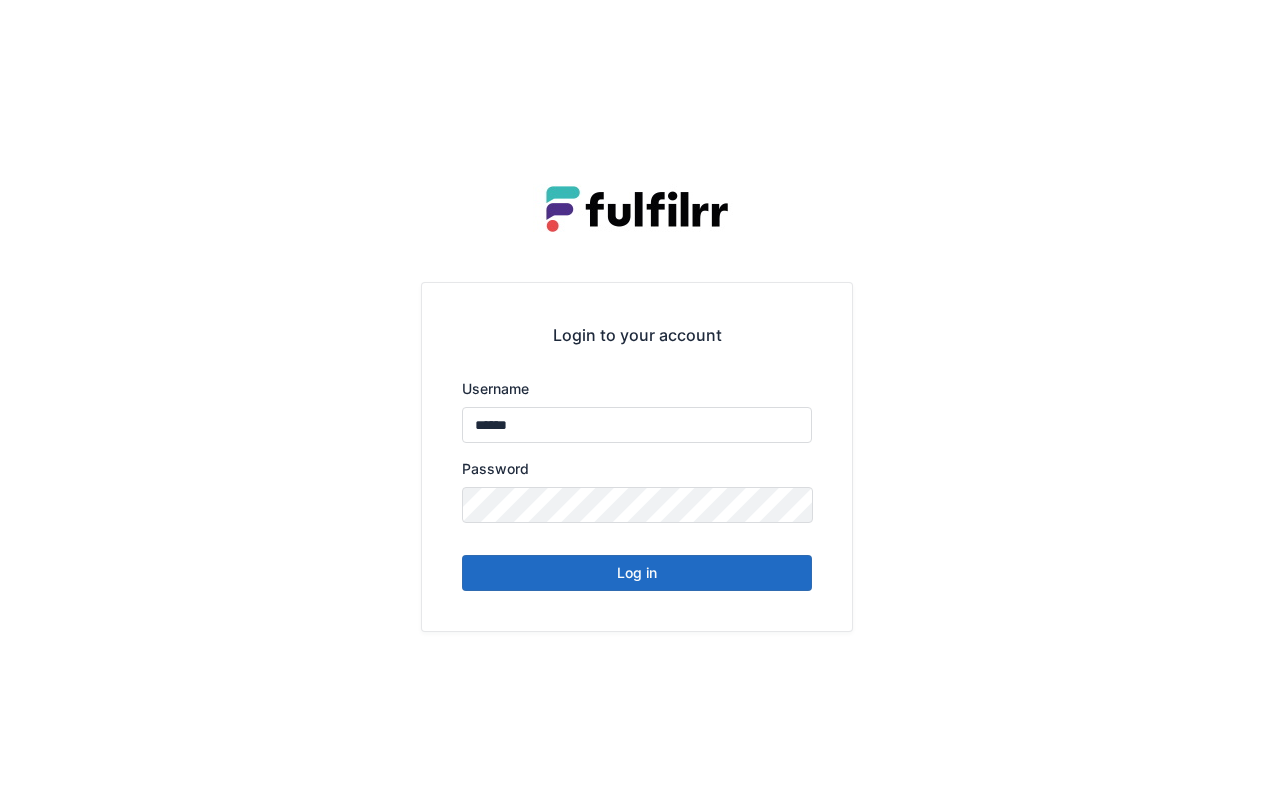 click on "Log in" at bounding box center [637, 573] 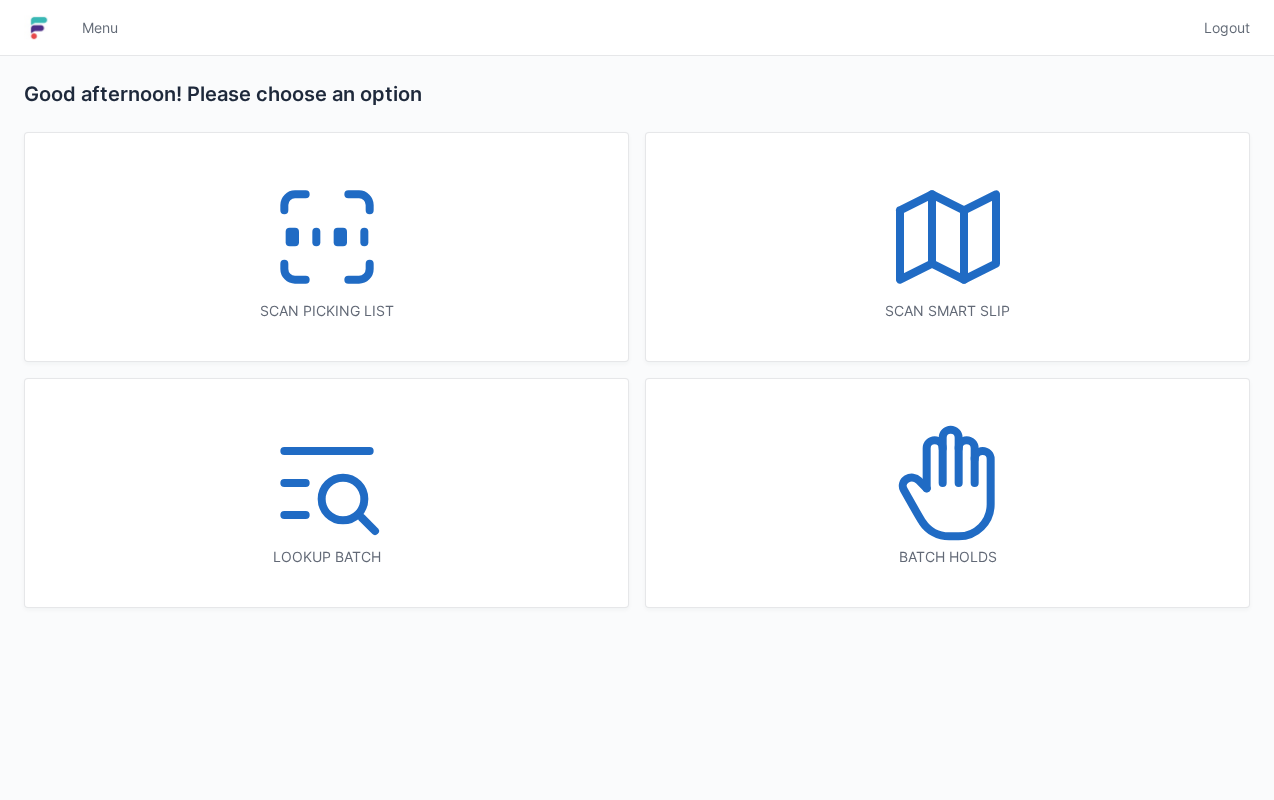 scroll, scrollTop: 0, scrollLeft: 0, axis: both 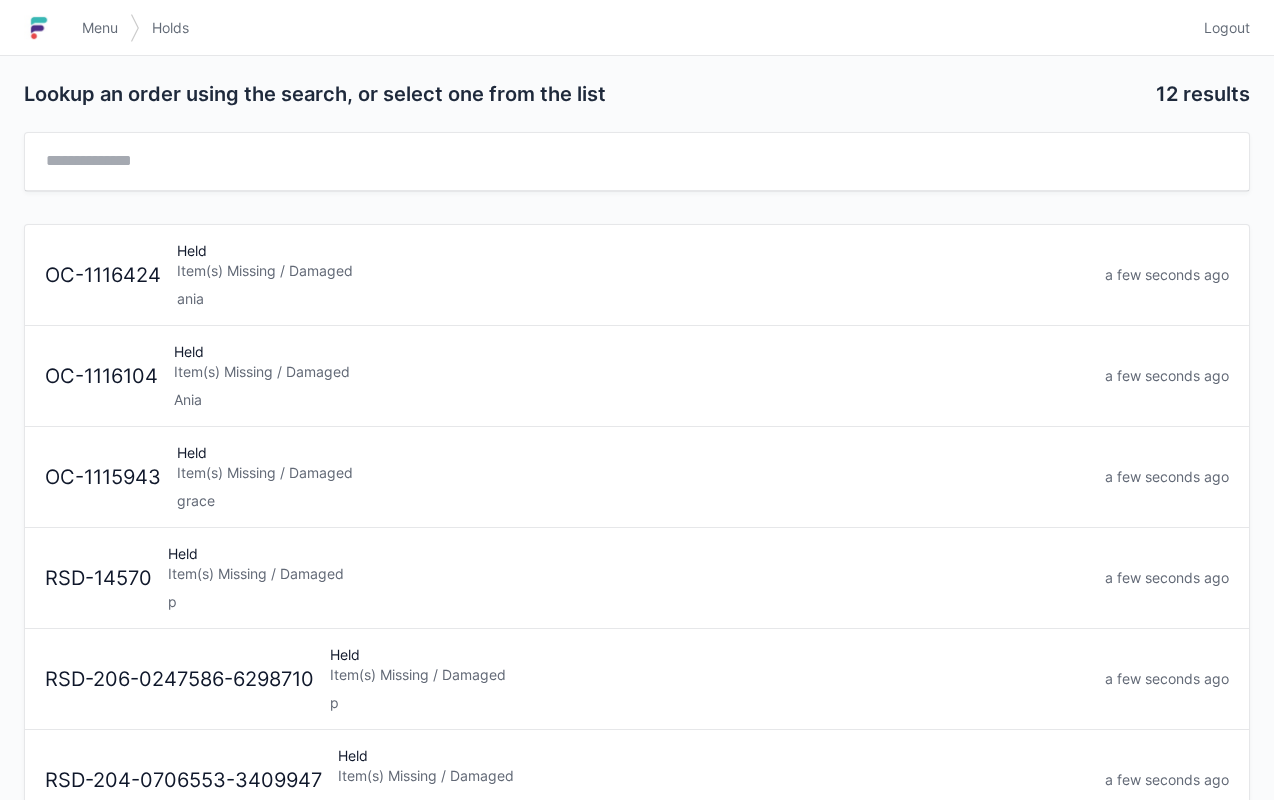 click on "ania" at bounding box center [633, 299] 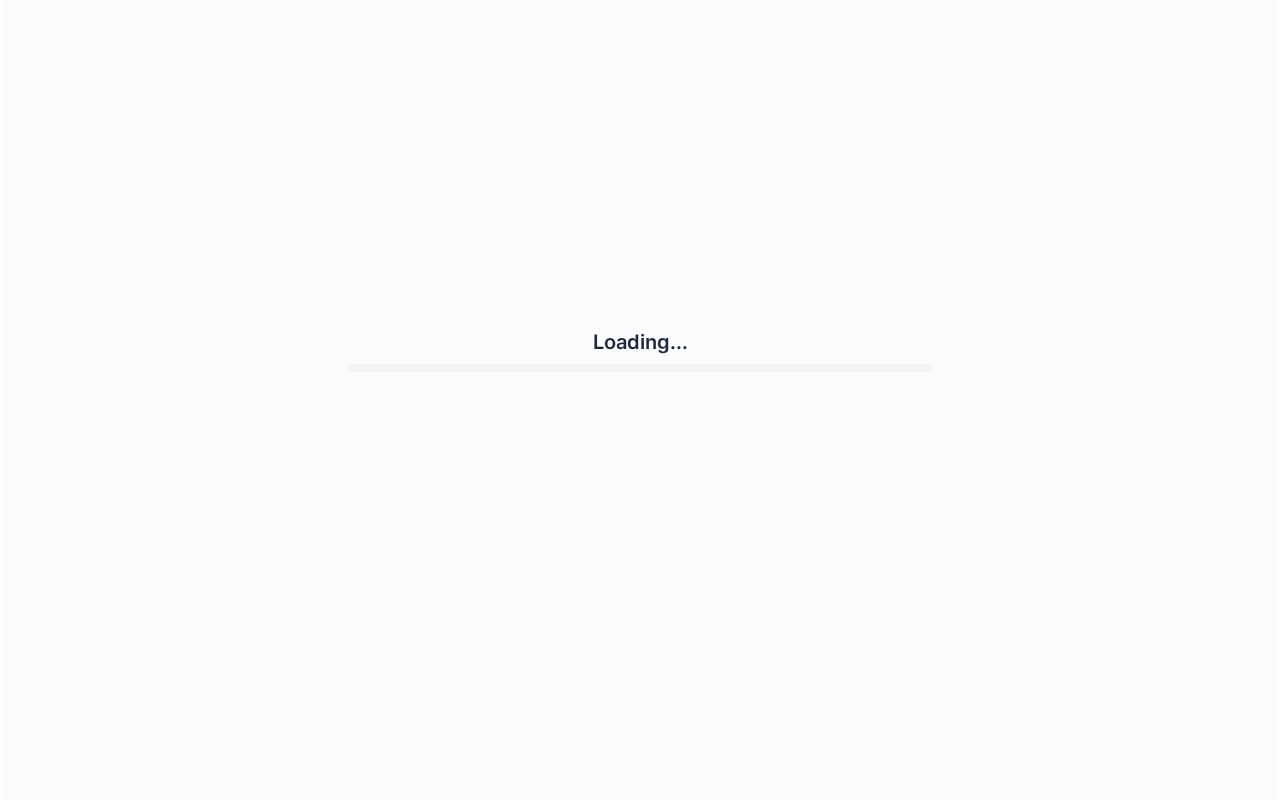 scroll, scrollTop: 0, scrollLeft: 0, axis: both 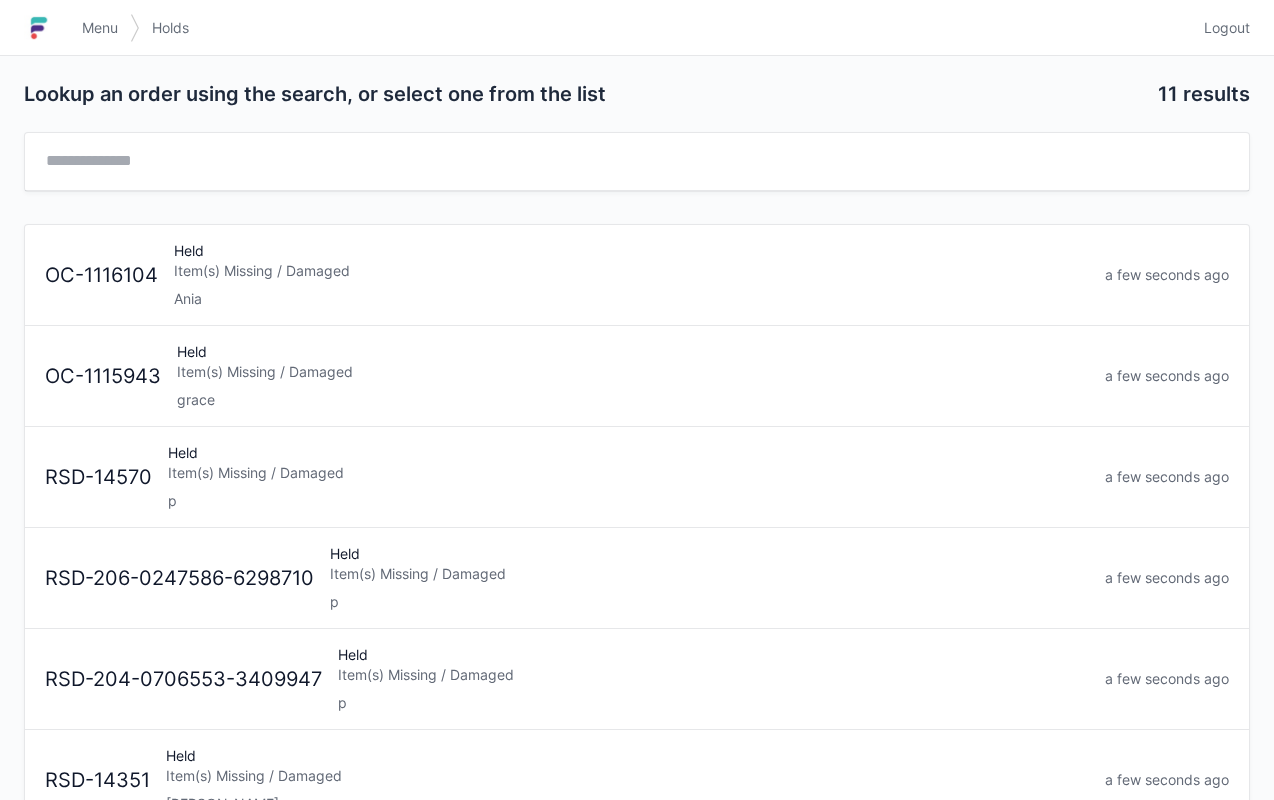click on "Item(s) Missing / Damaged" at bounding box center (631, 271) 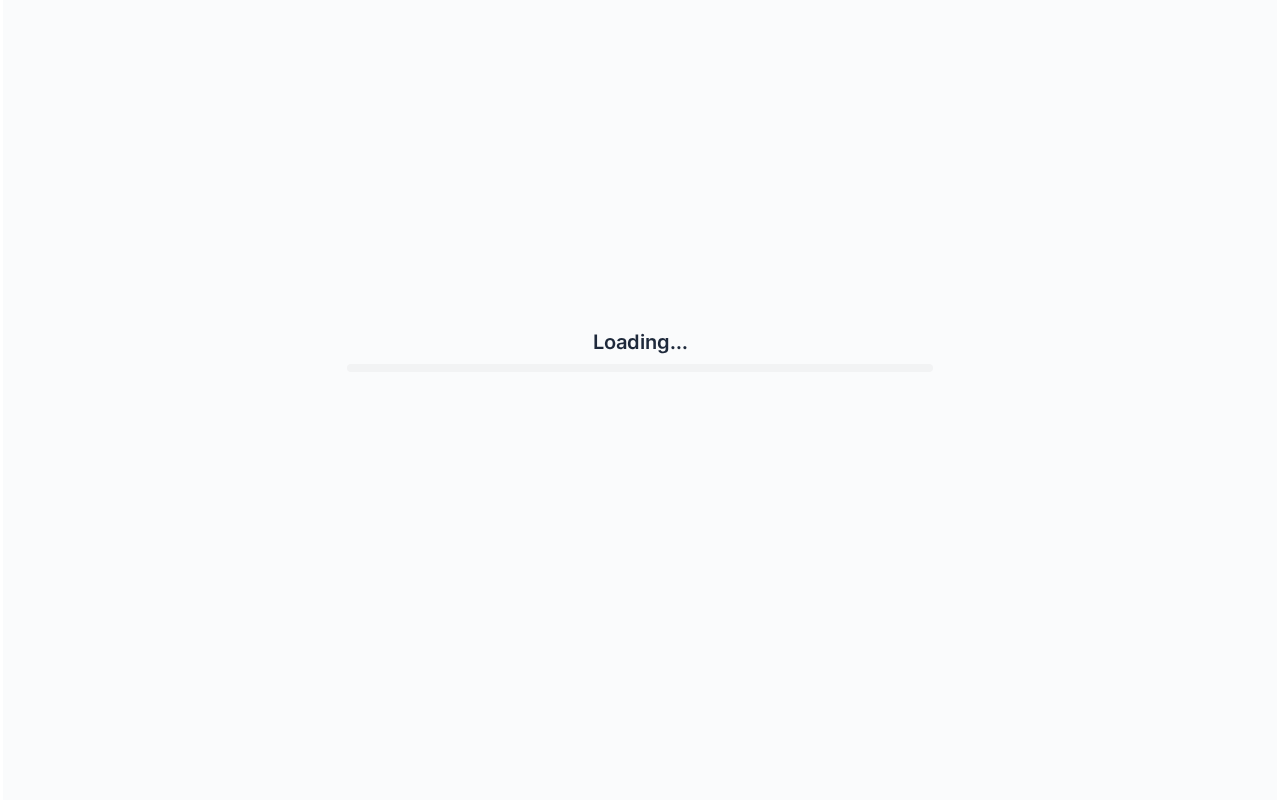 scroll, scrollTop: 0, scrollLeft: 0, axis: both 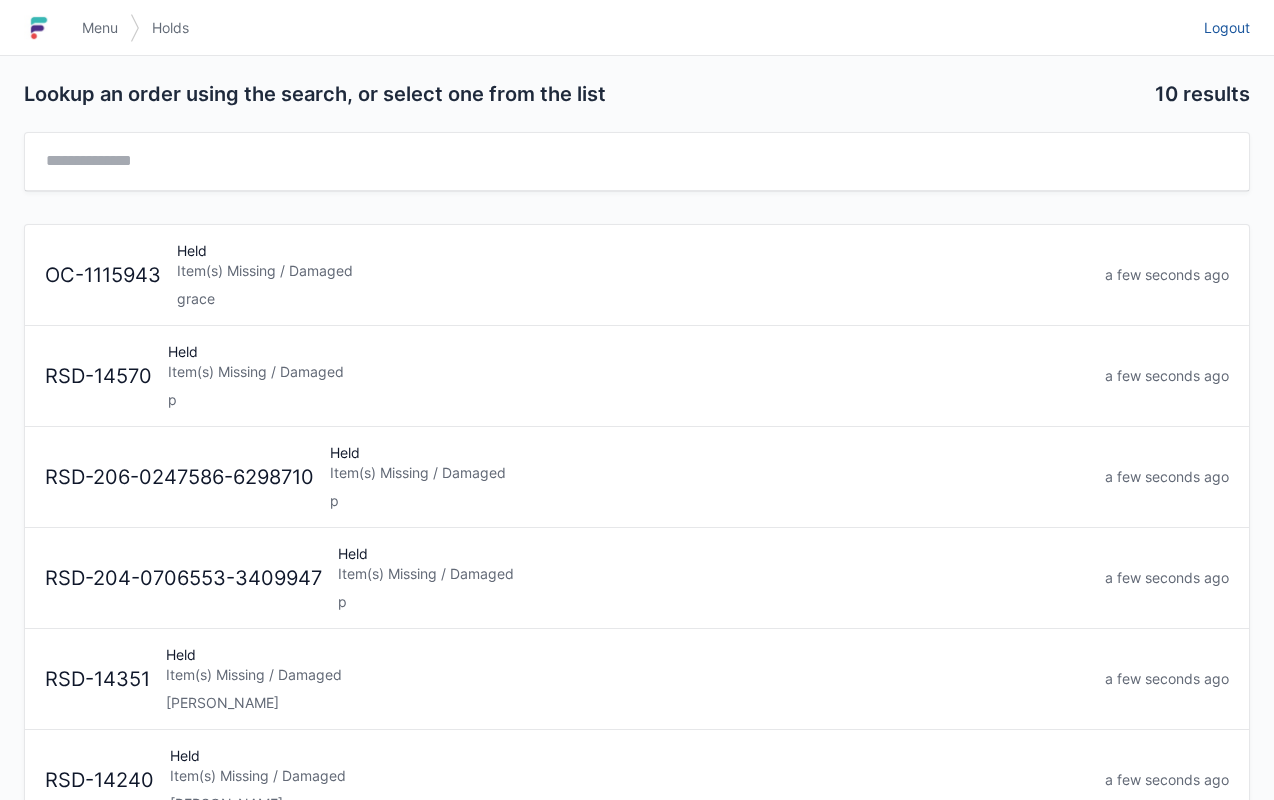 click on "Logout" at bounding box center [1227, 28] 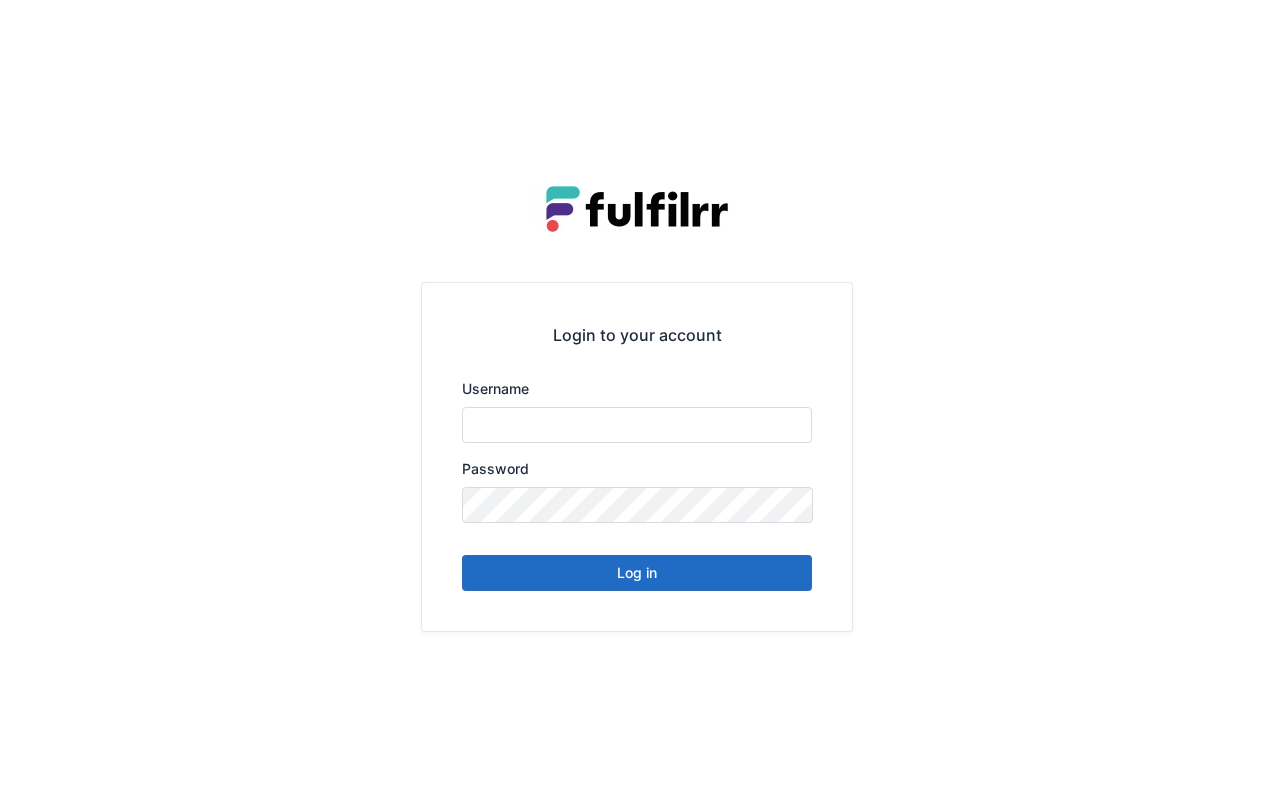 scroll, scrollTop: 0, scrollLeft: 0, axis: both 